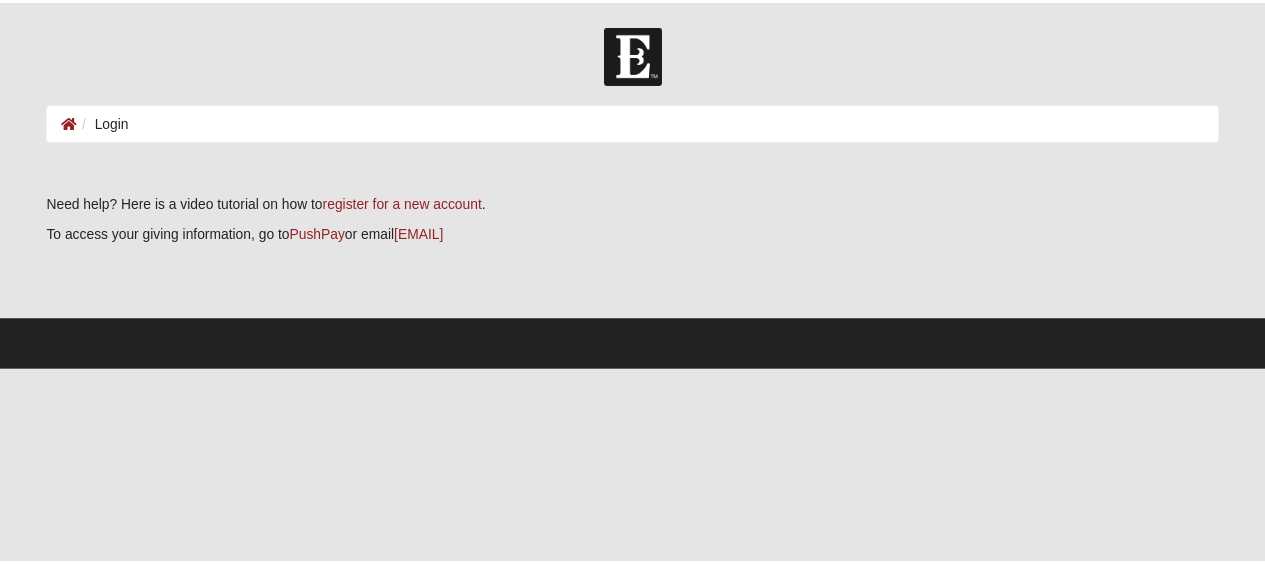 scroll, scrollTop: 0, scrollLeft: 0, axis: both 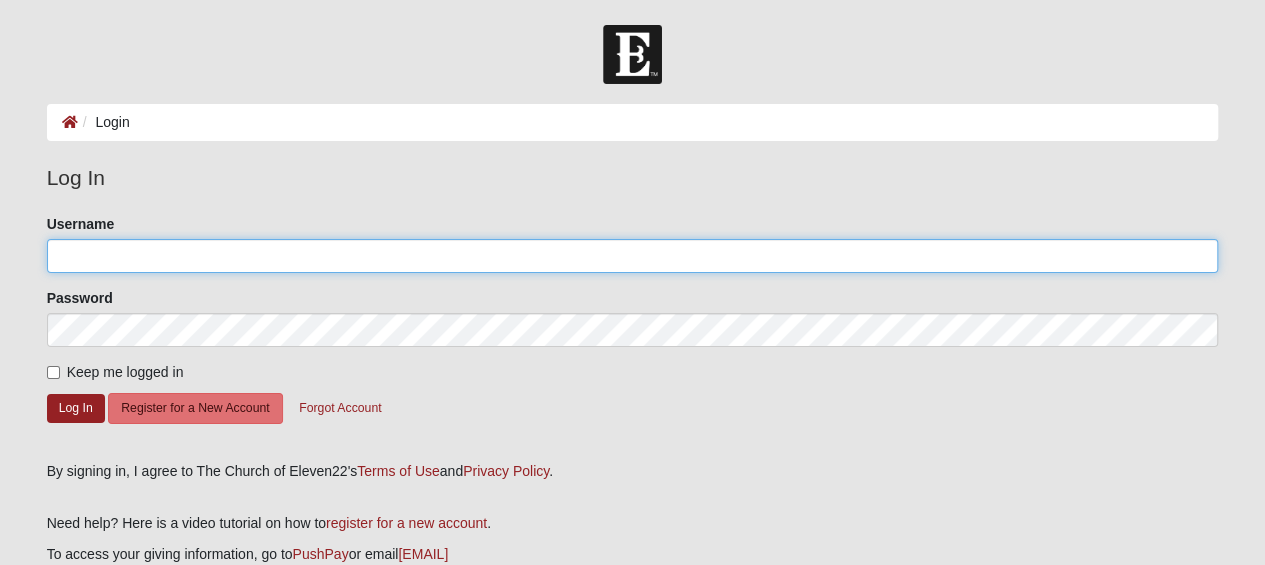 click on "Username" 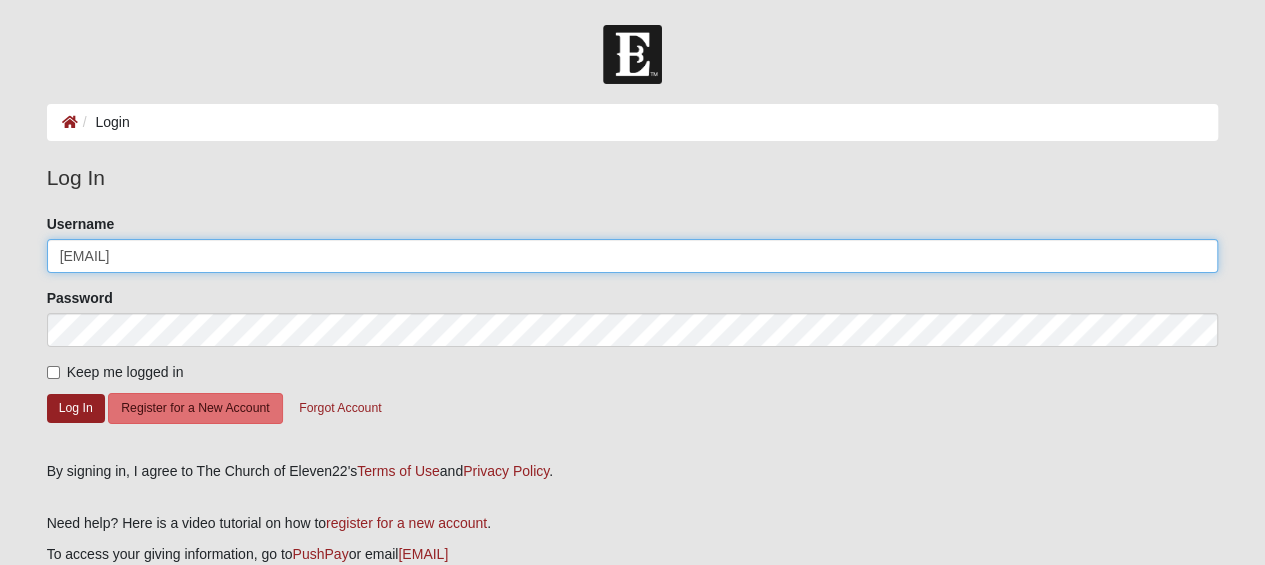 type on "[EMAIL]" 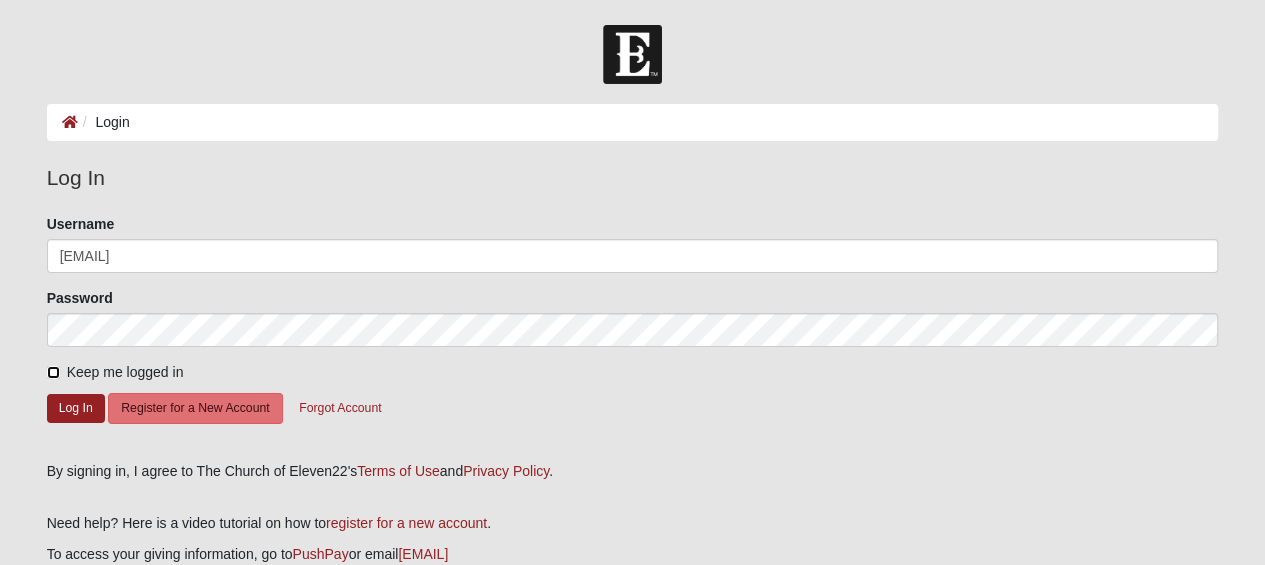 drag, startPoint x: 49, startPoint y: 372, endPoint x: 75, endPoint y: 397, distance: 36.069378 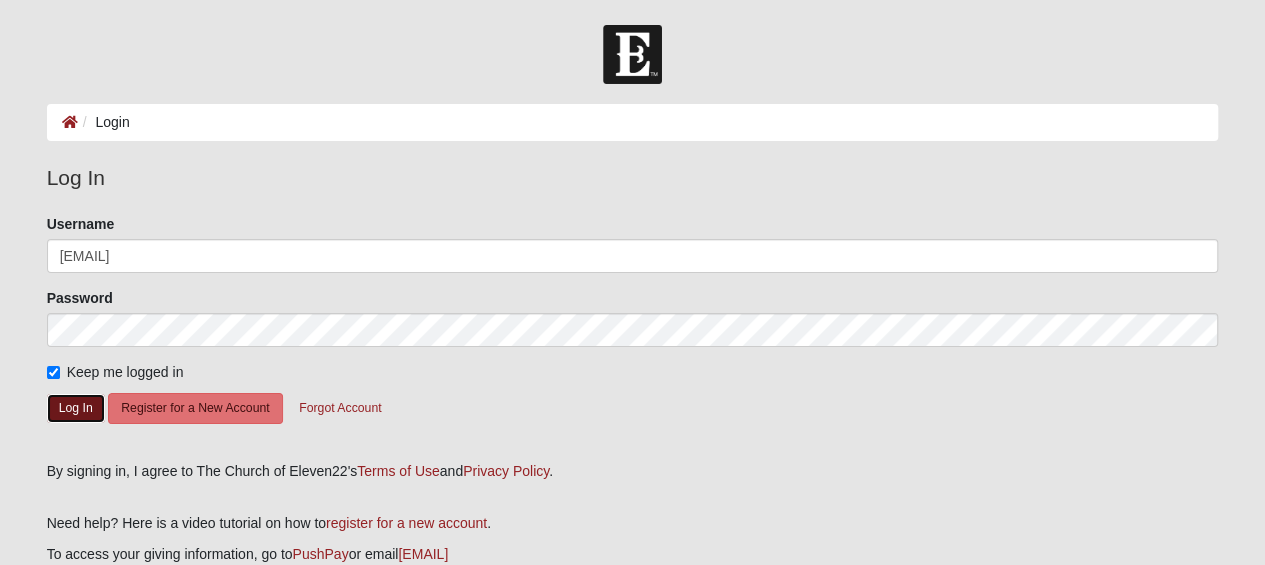 click on "Log In" 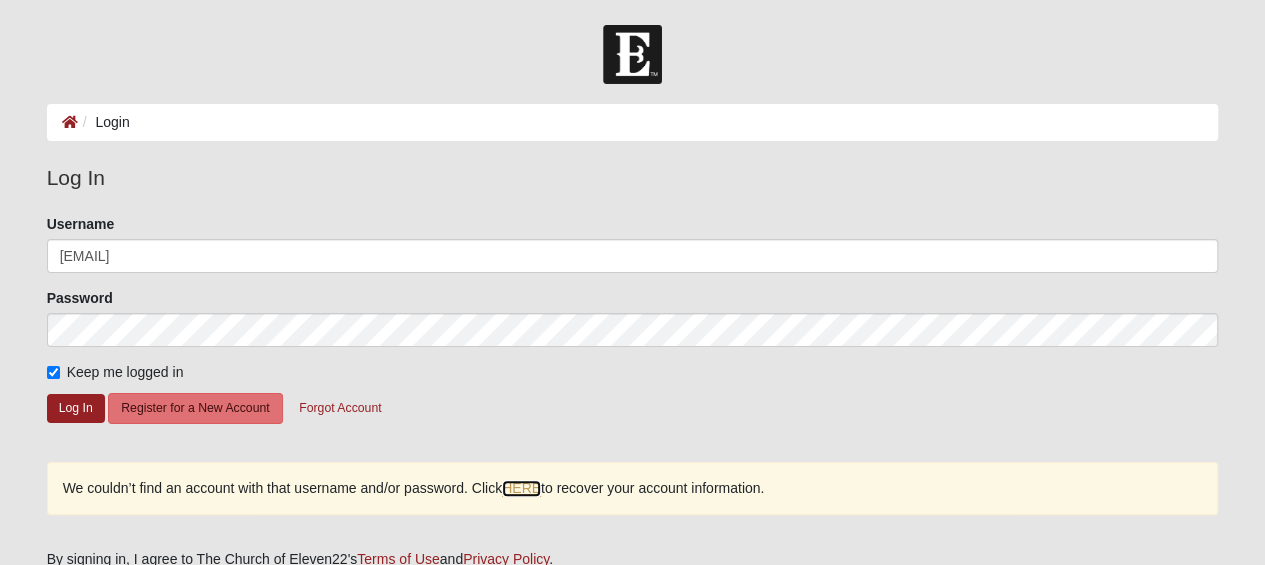 click on "HERE" at bounding box center (521, 488) 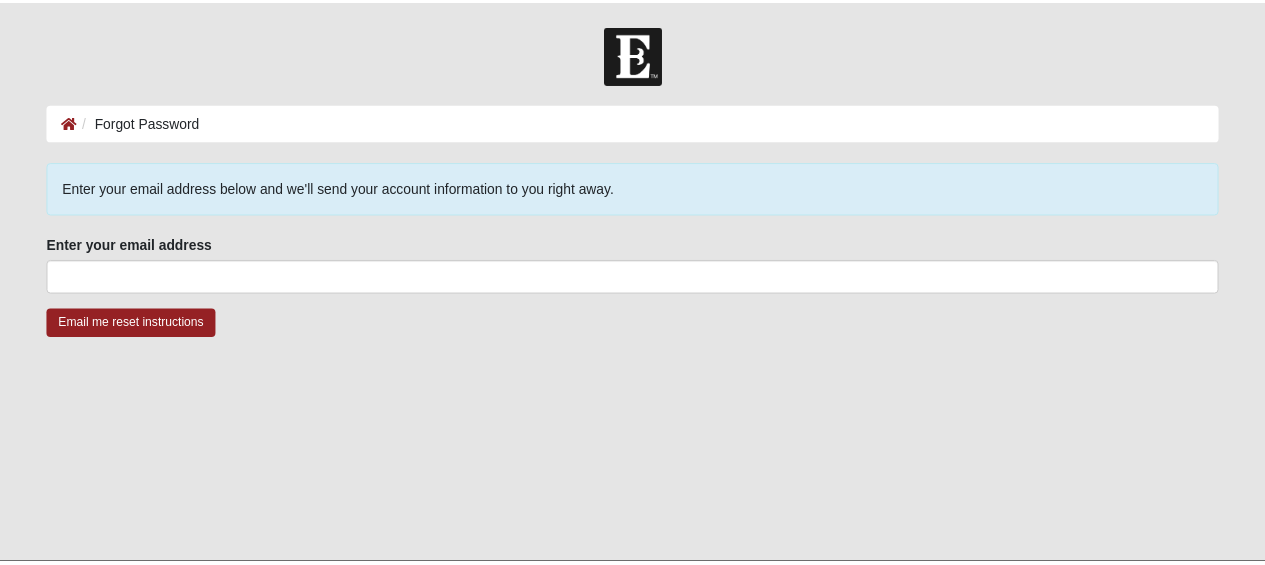 scroll, scrollTop: 0, scrollLeft: 0, axis: both 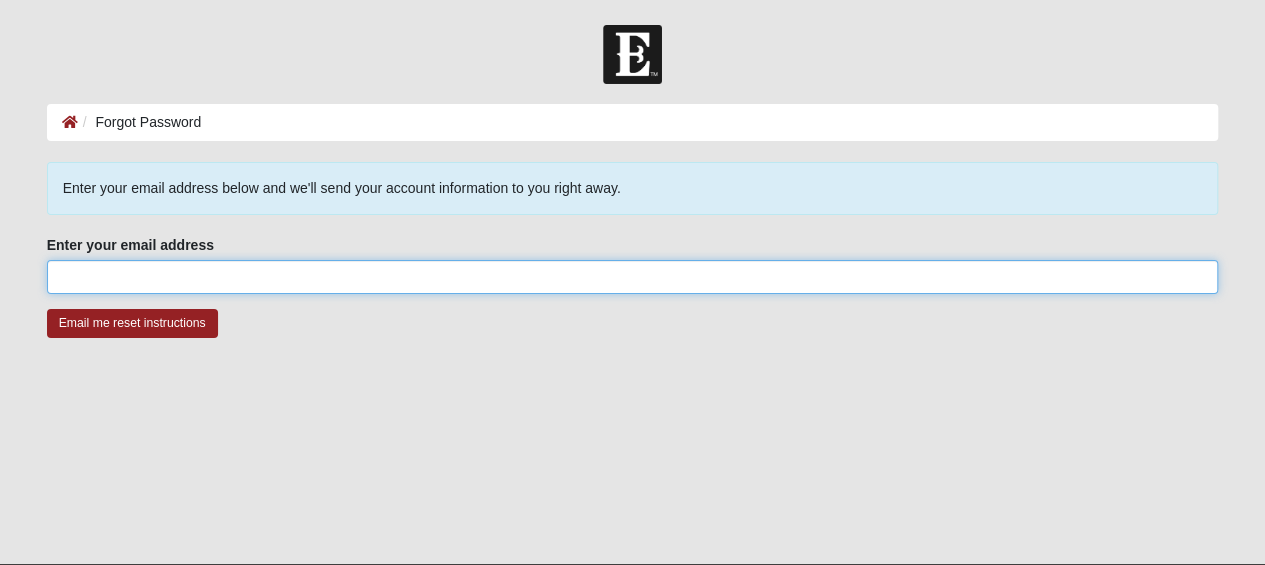 click on "Enter your email address" at bounding box center (633, 277) 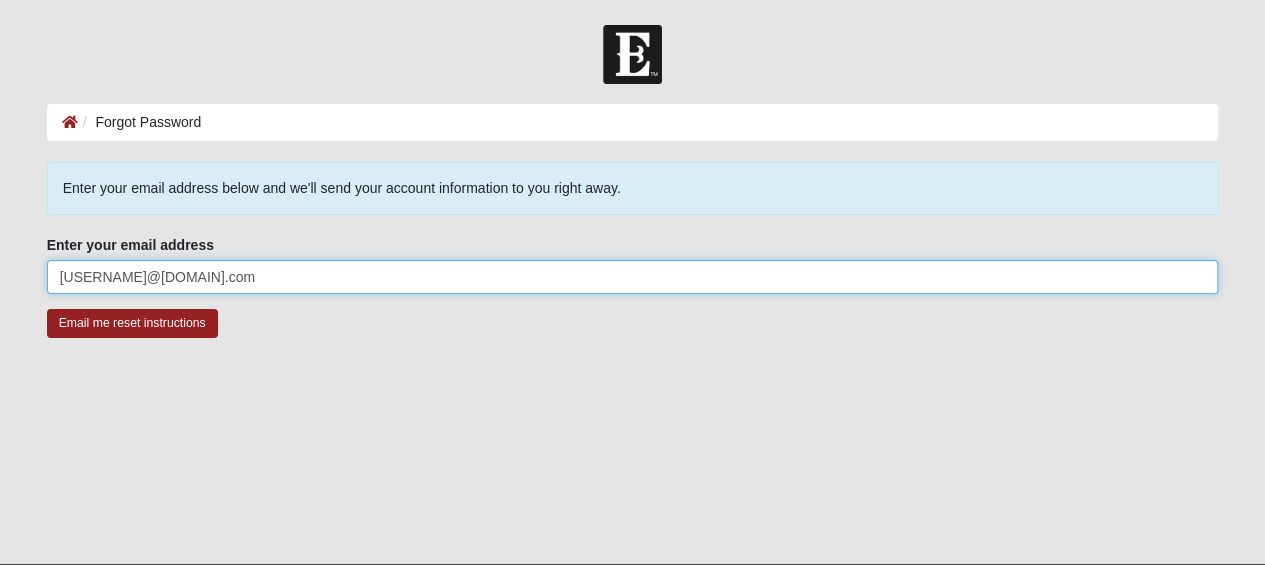 type on "[EMAIL]" 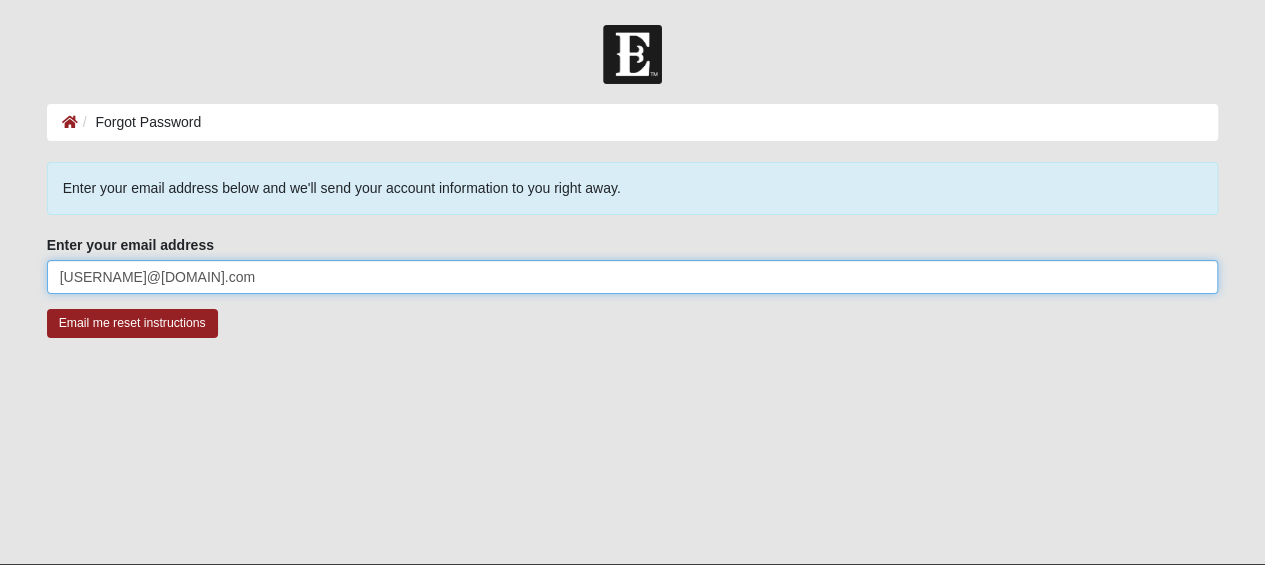 click on "Email me reset instructions" at bounding box center [132, 323] 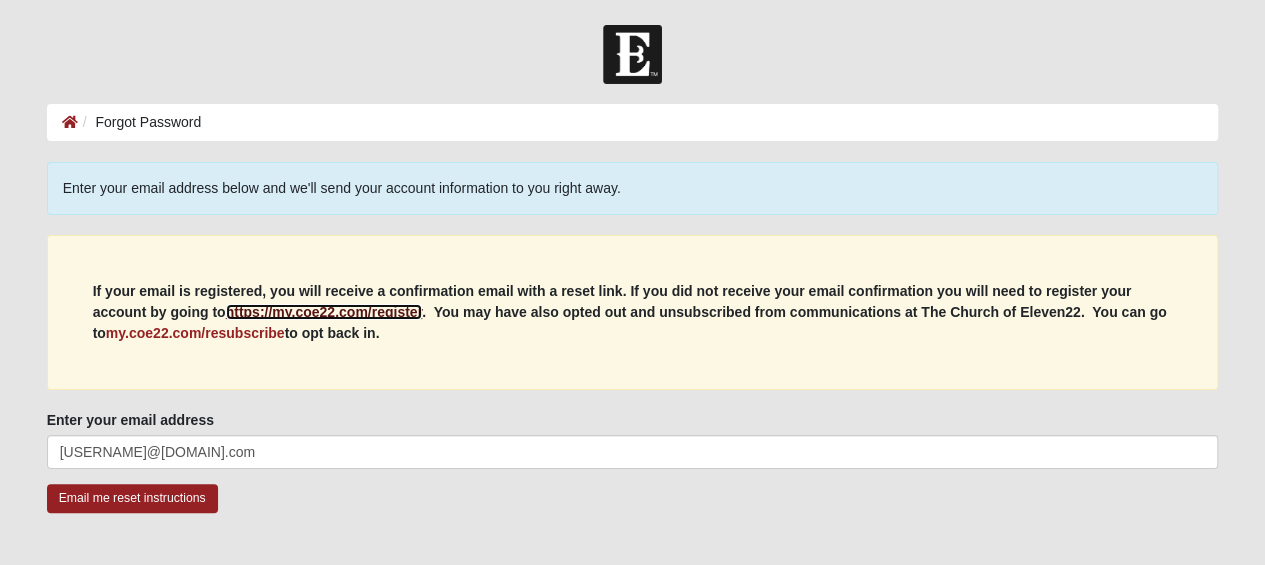 click on "https://my.coe22.com/register" at bounding box center (324, 312) 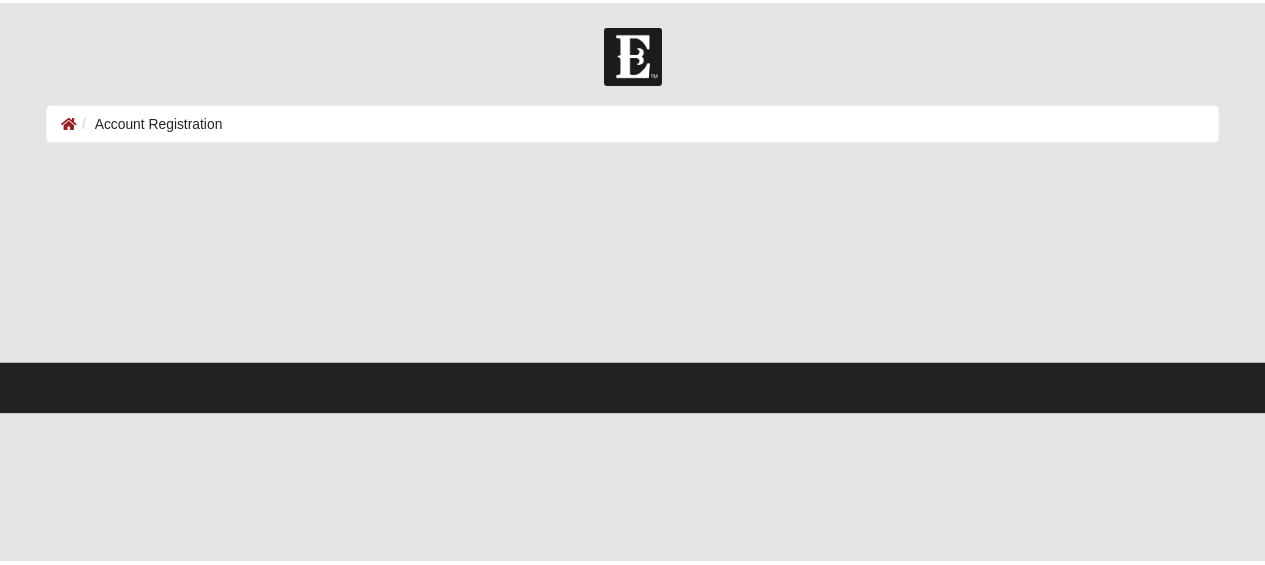 scroll, scrollTop: 0, scrollLeft: 0, axis: both 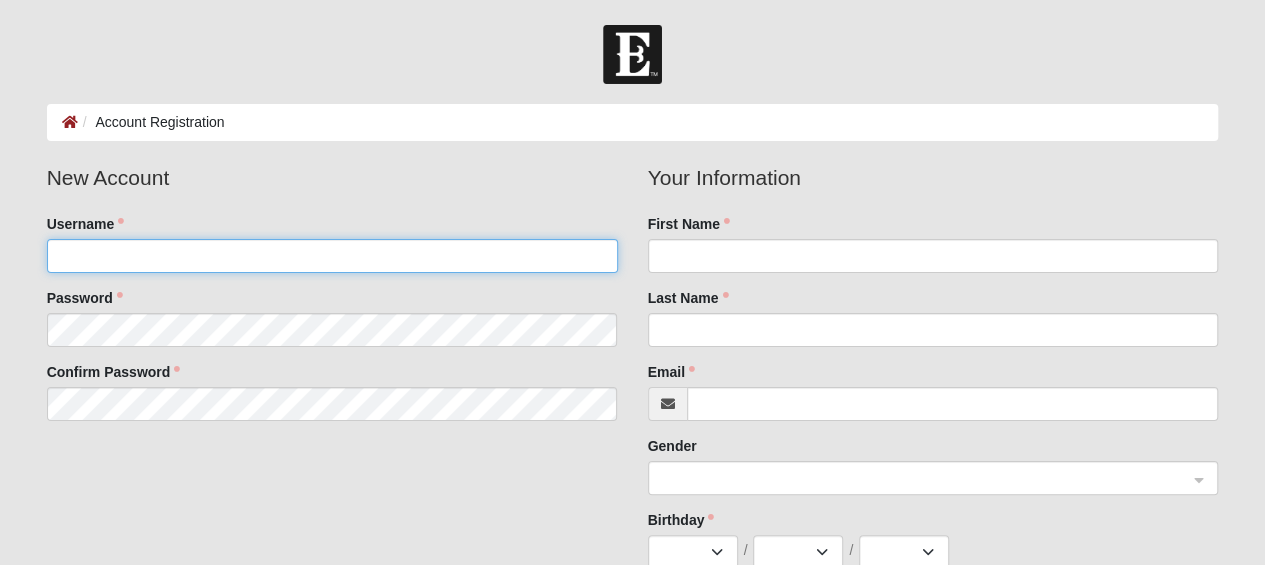 click on "Username" 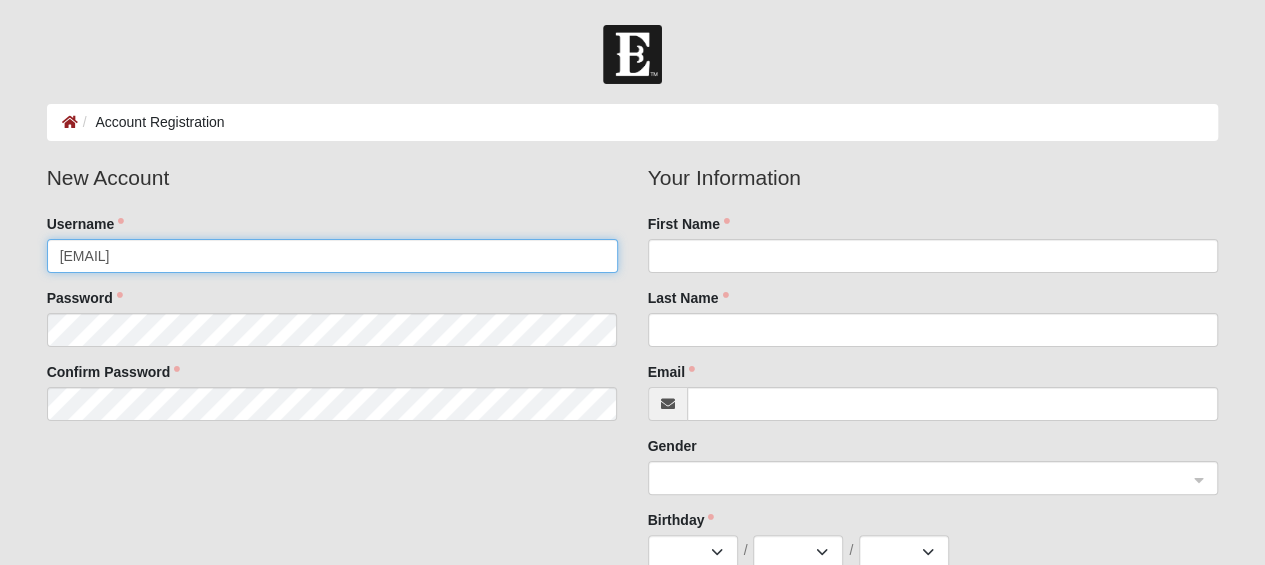 type on "Erikab828@hotmail.com" 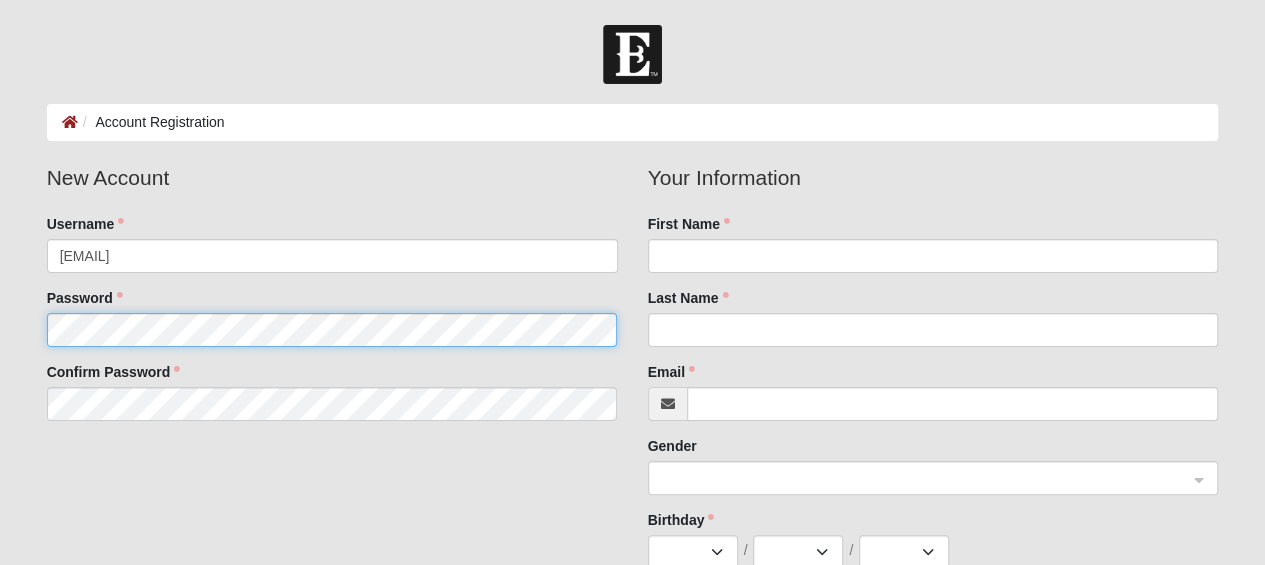 click on "New Account   Username    Erikab828@hotmail.com     Password        Confirm Password" at bounding box center (332, 299) 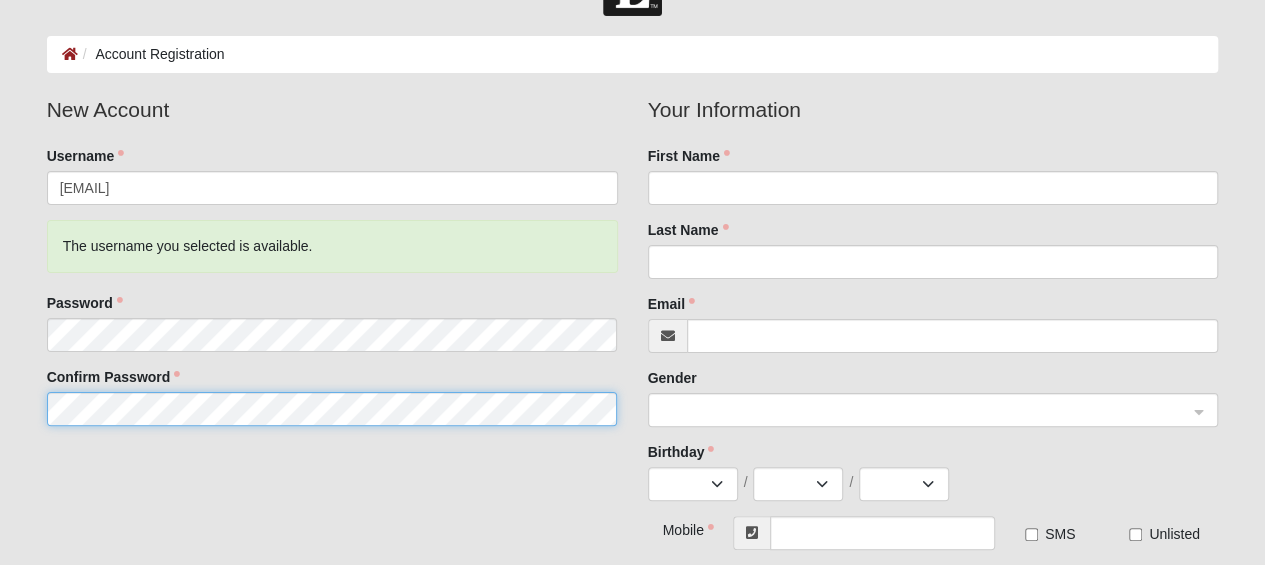 scroll, scrollTop: 100, scrollLeft: 0, axis: vertical 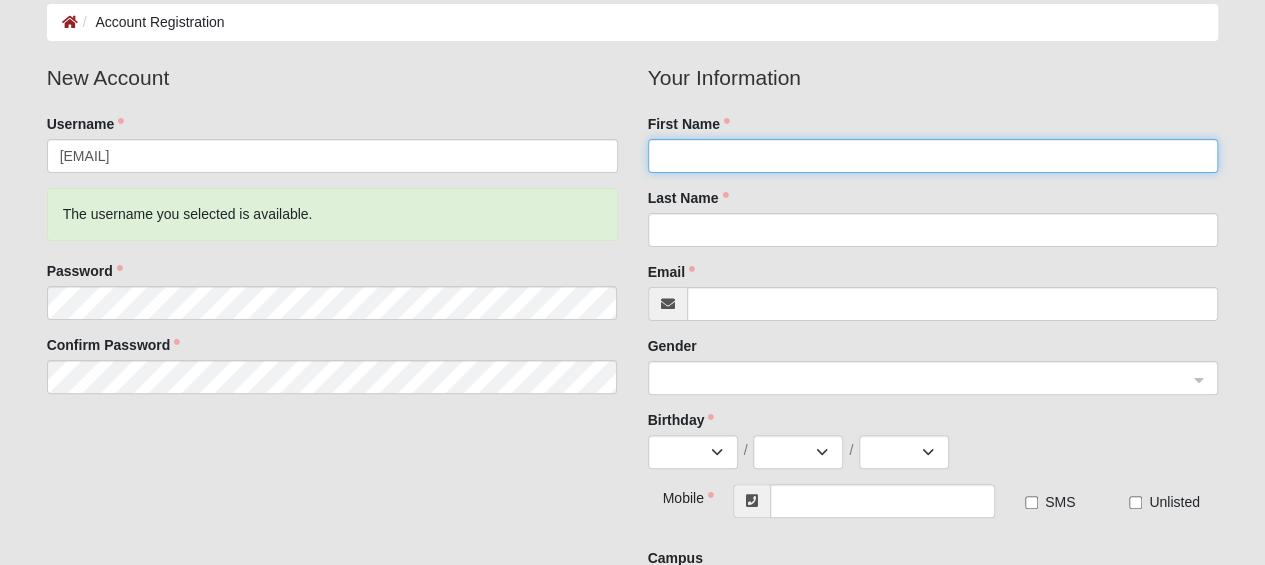 click on "First Name" 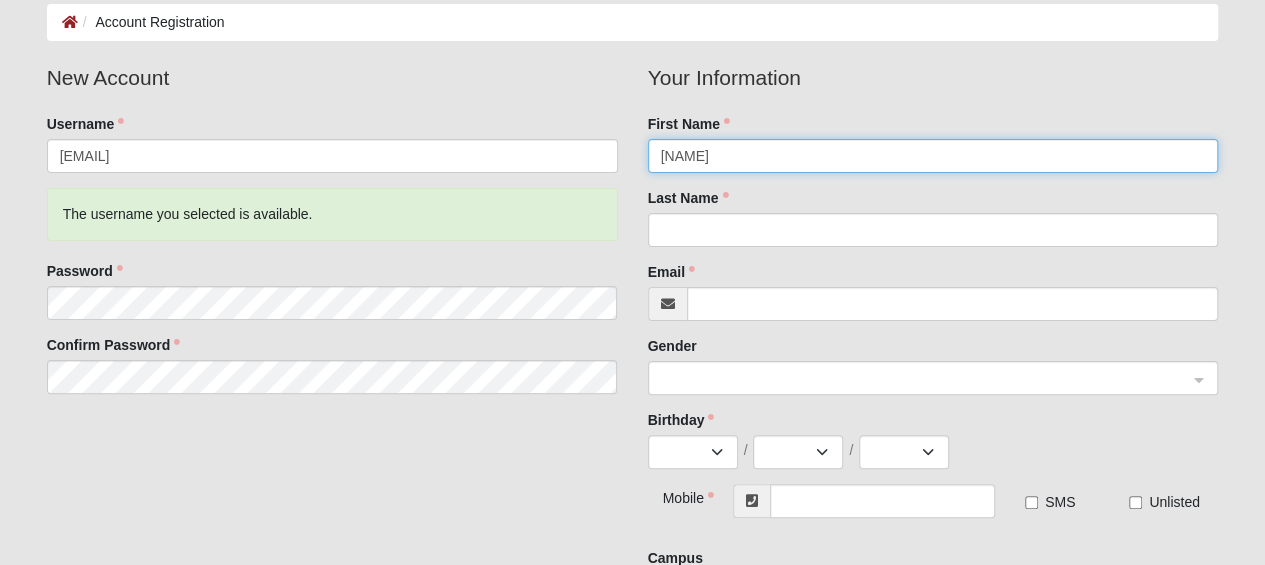 type on "[FIRST]" 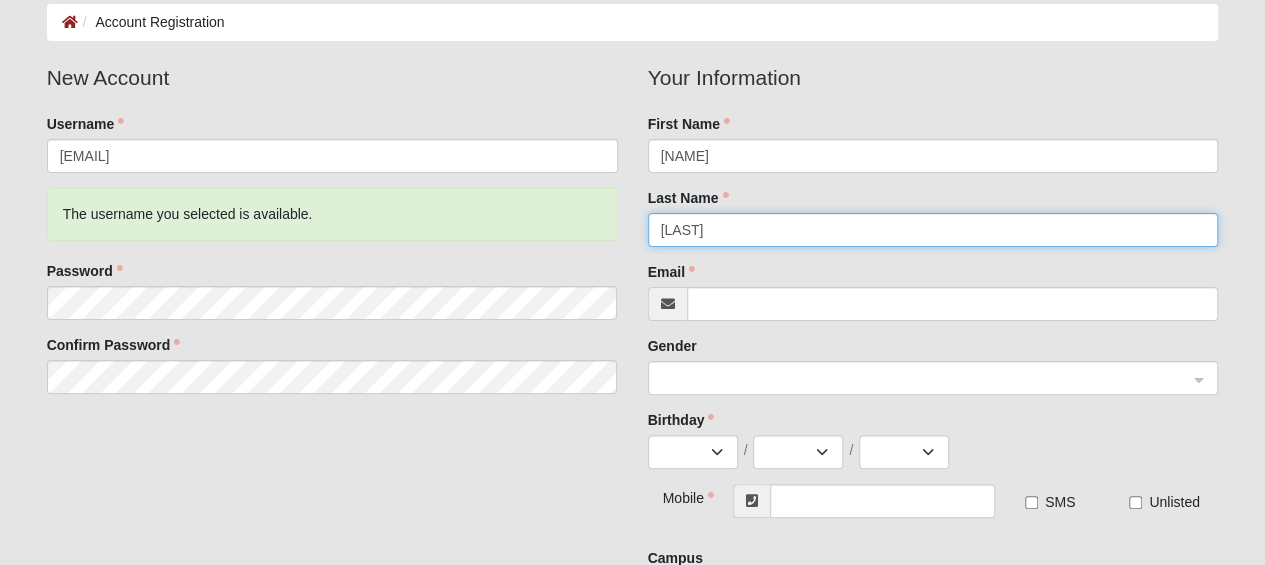 type on "[LAST]" 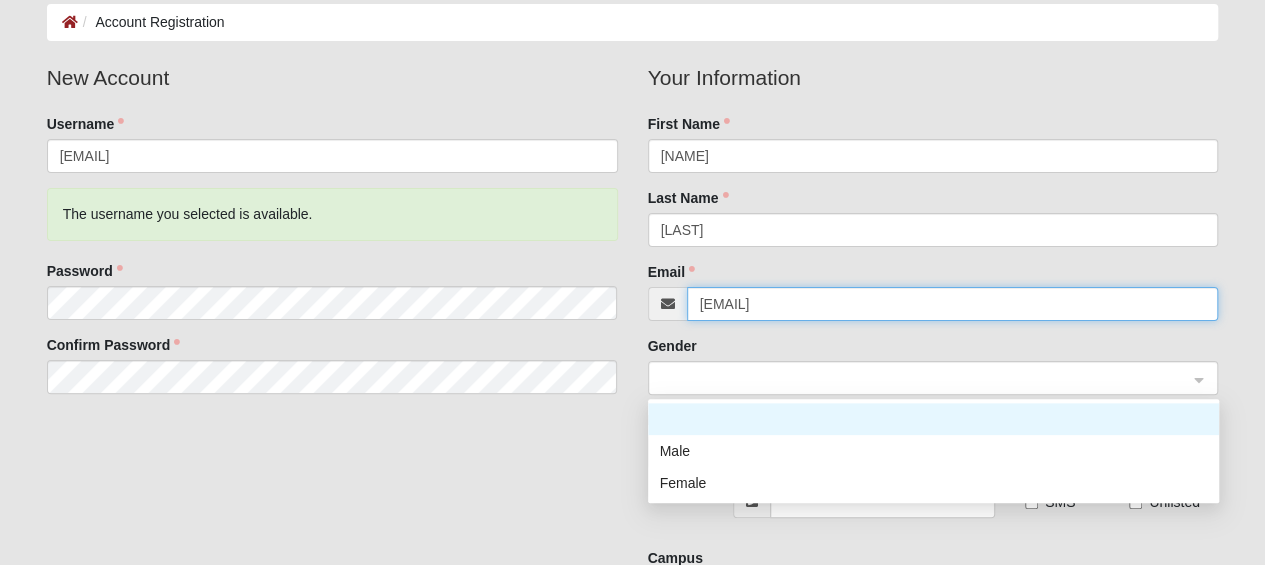 click 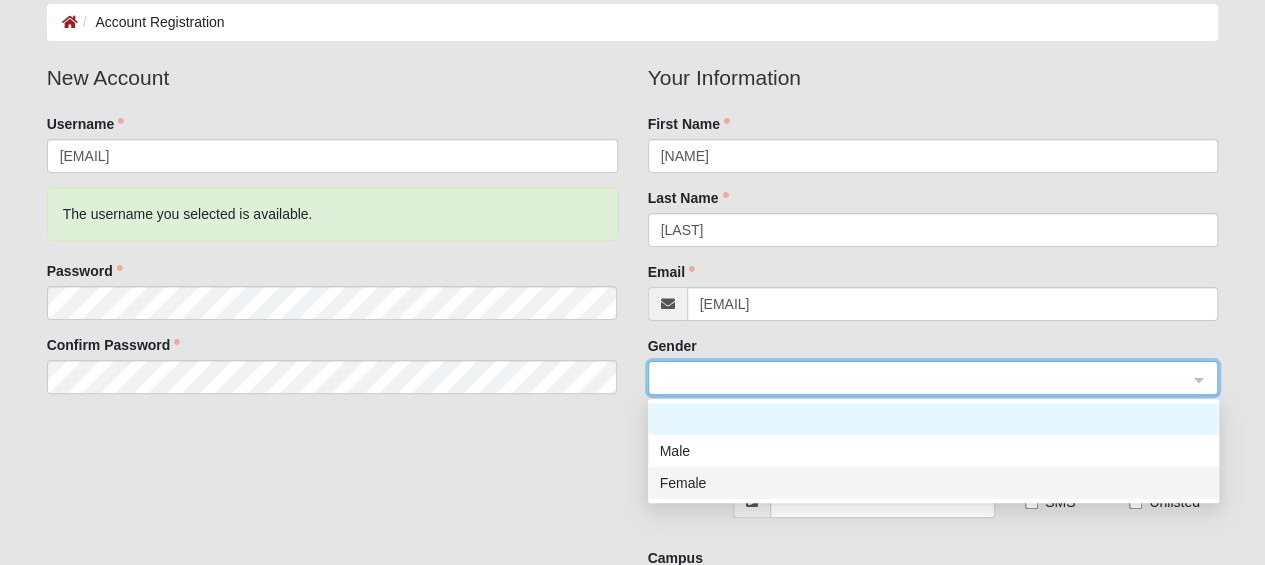 click on "Female" at bounding box center (933, 483) 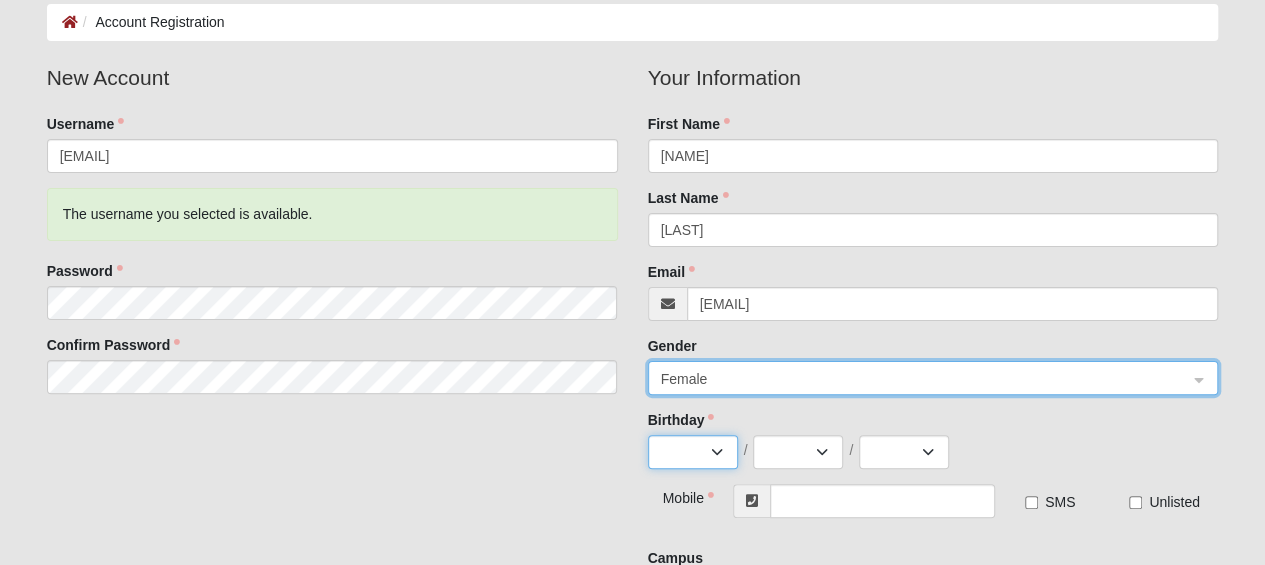 click on "Jan Feb Mar Apr May Jun Jul Aug Sep Oct Nov Dec" at bounding box center (693, 452) 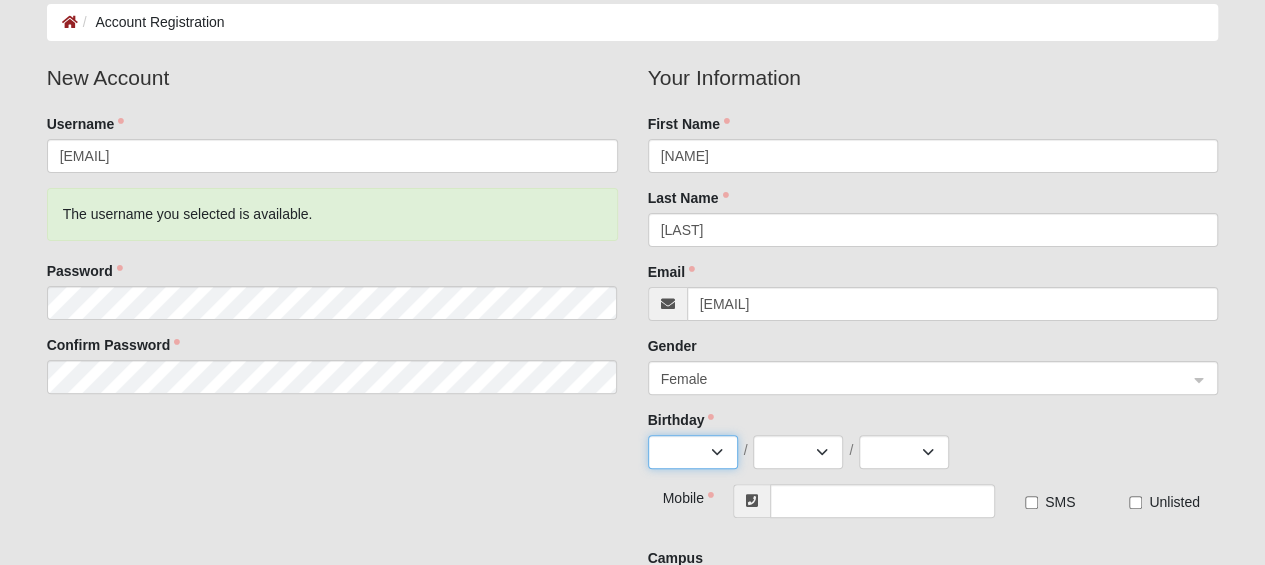 select on "1" 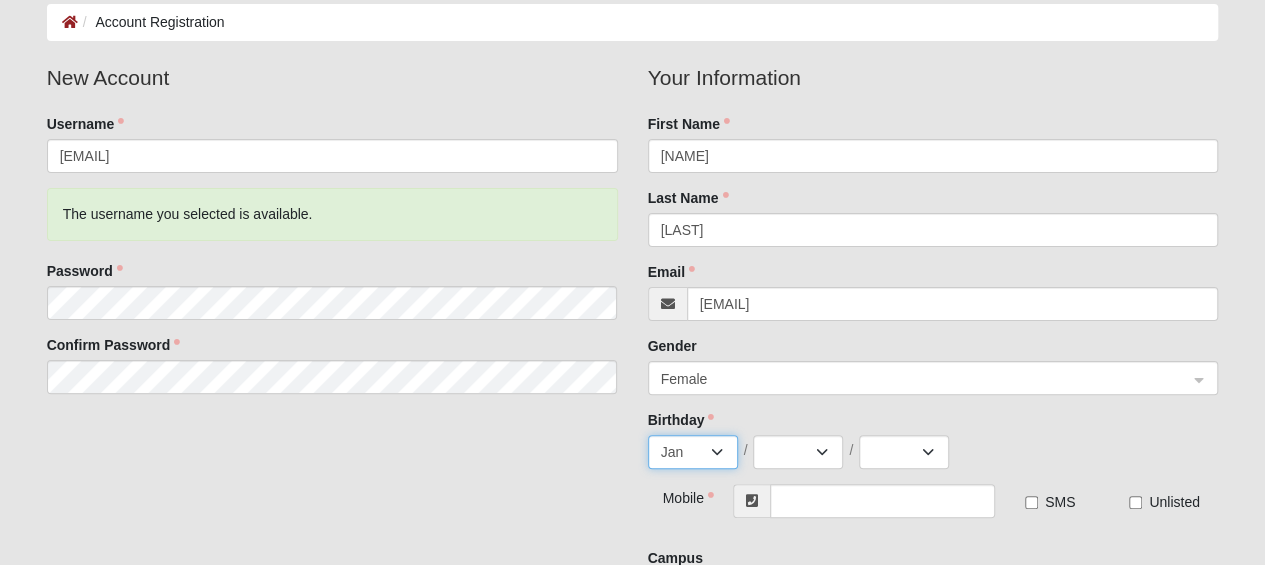 click on "Jan Feb Mar Apr May Jun Jul Aug Sep Oct Nov Dec" at bounding box center [693, 452] 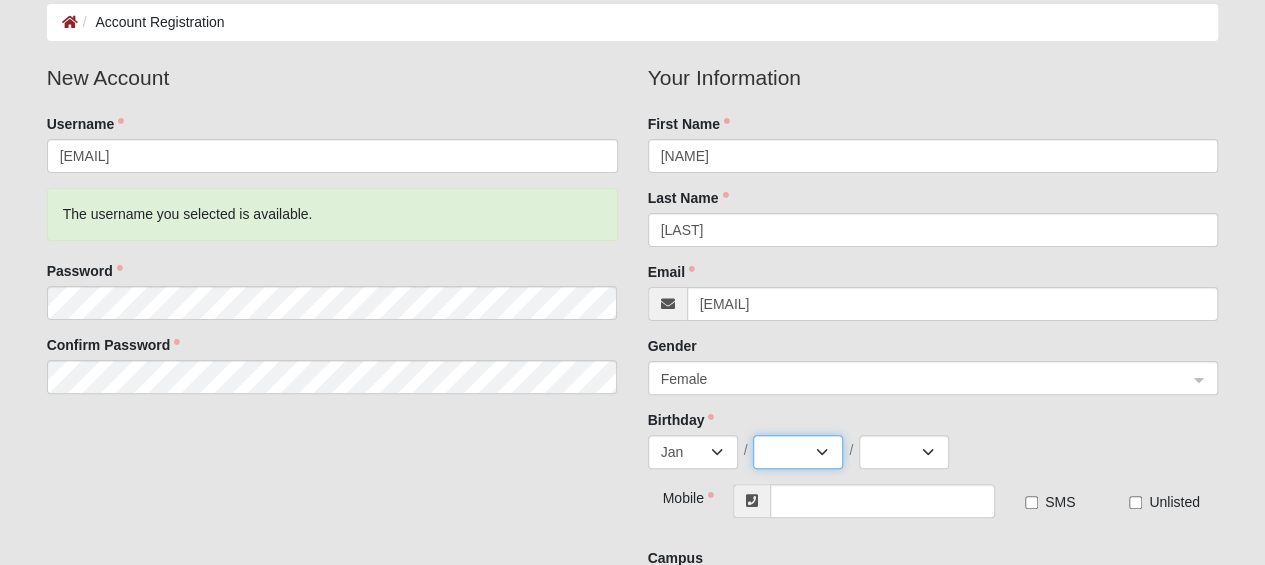click on "1 2 3 4 5 6 7 8 9 10 11 12 13 14 15 16 17 18 19 20 21 22 23 24 25 26 27 28 29 30 31" at bounding box center (798, 452) 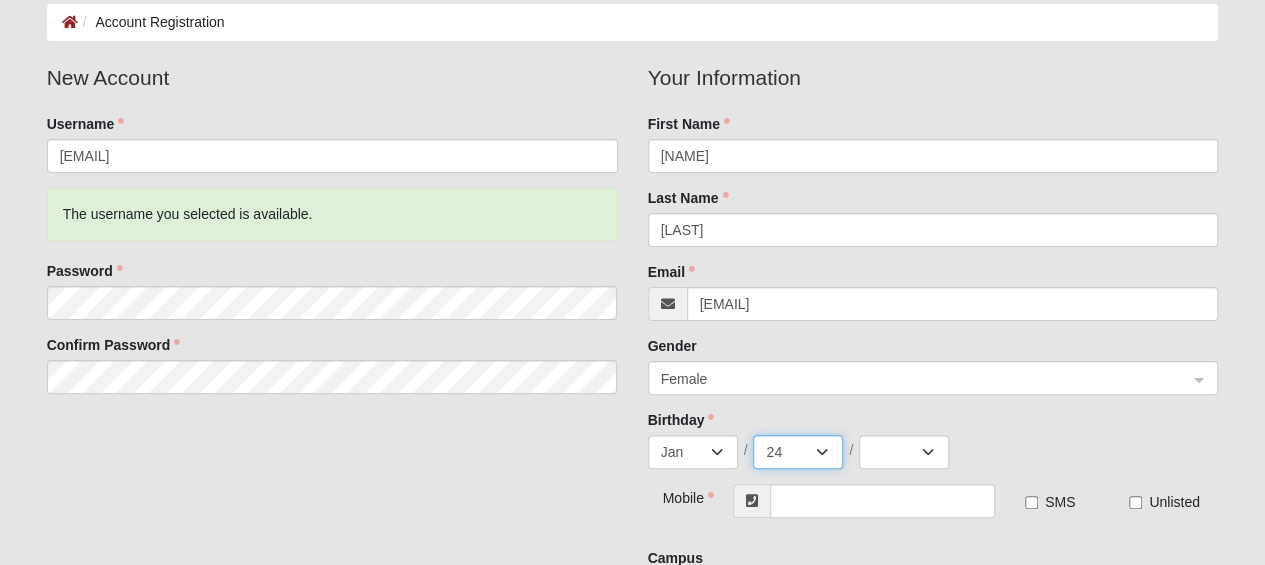click on "1 2 3 4 5 6 7 8 9 10 11 12 13 14 15 16 17 18 19 20 21 22 23 24 25 26 27 28 29 30 31" at bounding box center [798, 452] 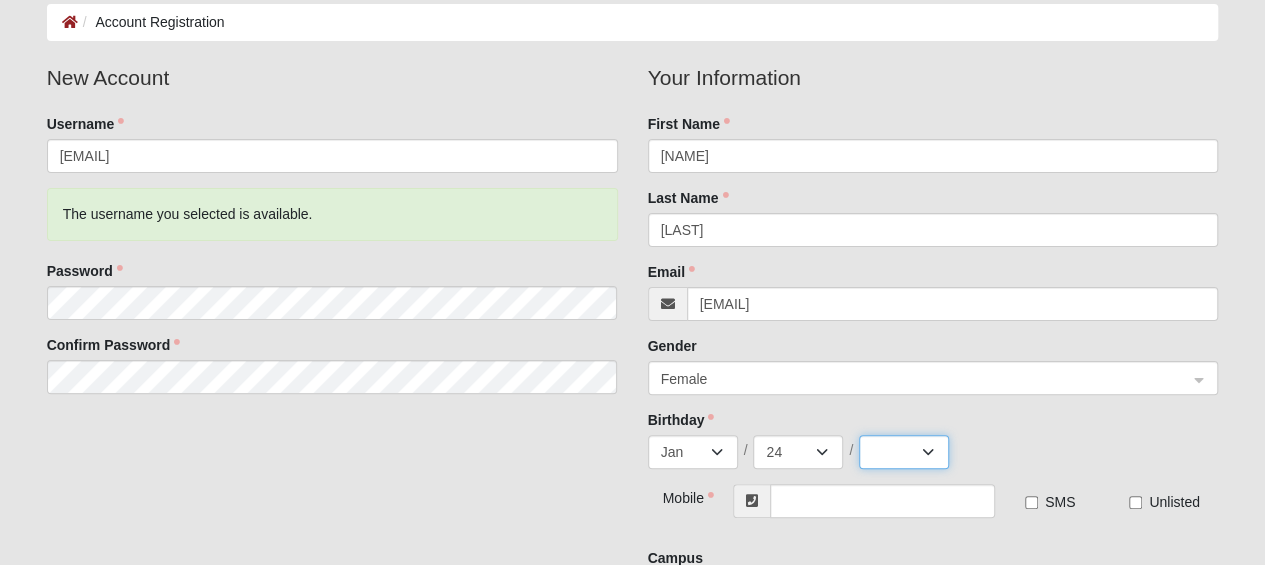 click on "2025 2024 2023 2022 2021 2020 2019 2018 2017 2016 2015 2014 2013 2012 2011 2010 2009 2008 2007 2006 2005 2004 2003 2002 2001 2000 1999 1998 1997 1996 1995 1994 1993 1992 1991 1990 1989 1988 1987 1986 1985 1984 1983 1982 1981 1980 1979 1978 1977 1976 1975 1974 1973 1972 1971 1970 1969 1968 1967 1966 1965 1964 1963 1962 1961 1960 1959 1958 1957 1956 1955 1954 1953 1952 1951 1950 1949 1948 1947 1946 1945 1944 1943 1942 1941 1940 1939 1938 1937 1936 1935 1934 1933 1932 1931 1930 1929 1928 1927 1926 1925 1924 1923 1922 1921 1920 1919 1918 1917 1916 1915 1914 1913 1912 1911 1910 1909 1908 1907 1906 1905 1904 1903 1902 1901 1900" at bounding box center [904, 452] 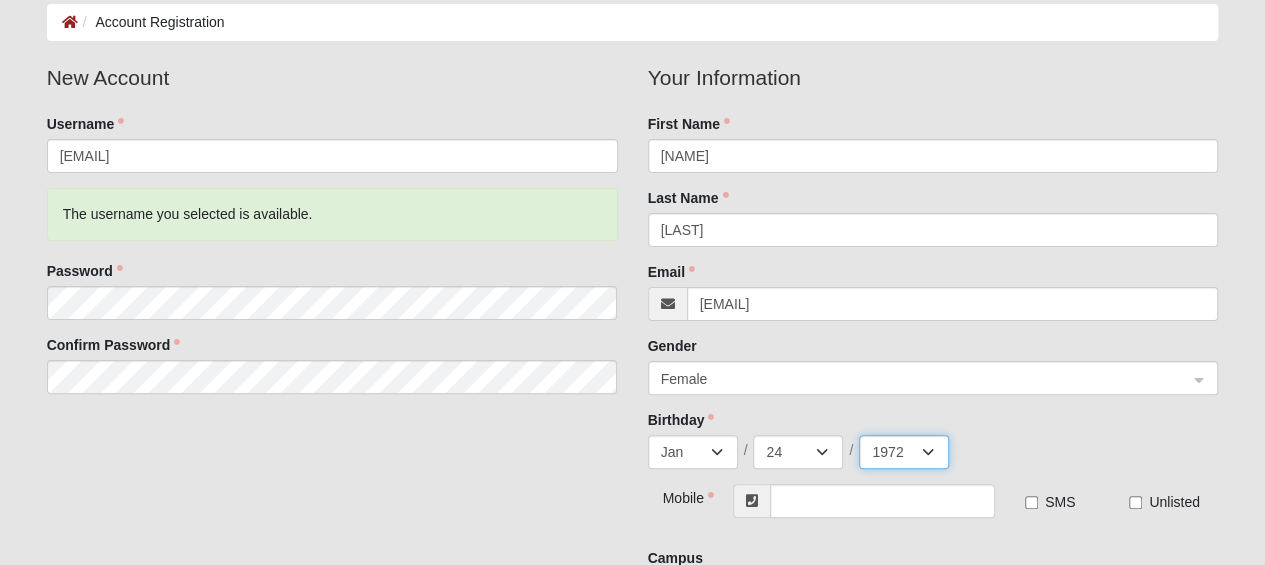 click on "2025 2024 2023 2022 2021 2020 2019 2018 2017 2016 2015 2014 2013 2012 2011 2010 2009 2008 2007 2006 2005 2004 2003 2002 2001 2000 1999 1998 1997 1996 1995 1994 1993 1992 1991 1990 1989 1988 1987 1986 1985 1984 1983 1982 1981 1980 1979 1978 1977 1976 1975 1974 1973 1972 1971 1970 1969 1968 1967 1966 1965 1964 1963 1962 1961 1960 1959 1958 1957 1956 1955 1954 1953 1952 1951 1950 1949 1948 1947 1946 1945 1944 1943 1942 1941 1940 1939 1938 1937 1936 1935 1934 1933 1932 1931 1930 1929 1928 1927 1926 1925 1924 1923 1922 1921 1920 1919 1918 1917 1916 1915 1914 1913 1912 1911 1910 1909 1908 1907 1906 1905 1904 1903 1902 1901 1900" at bounding box center (904, 452) 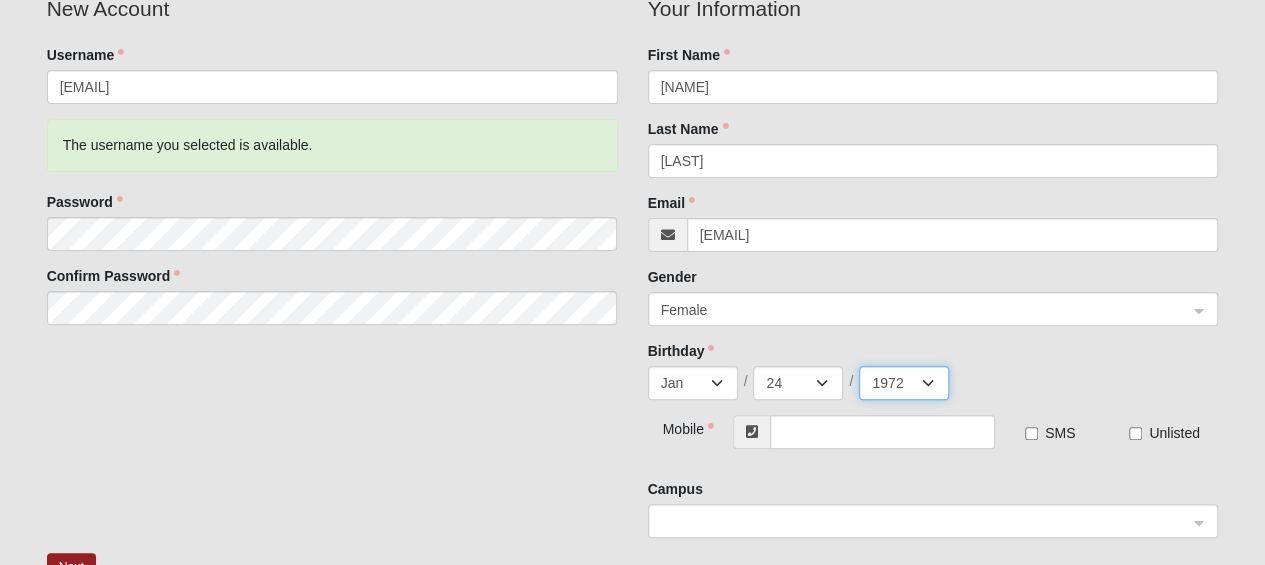 scroll, scrollTop: 200, scrollLeft: 0, axis: vertical 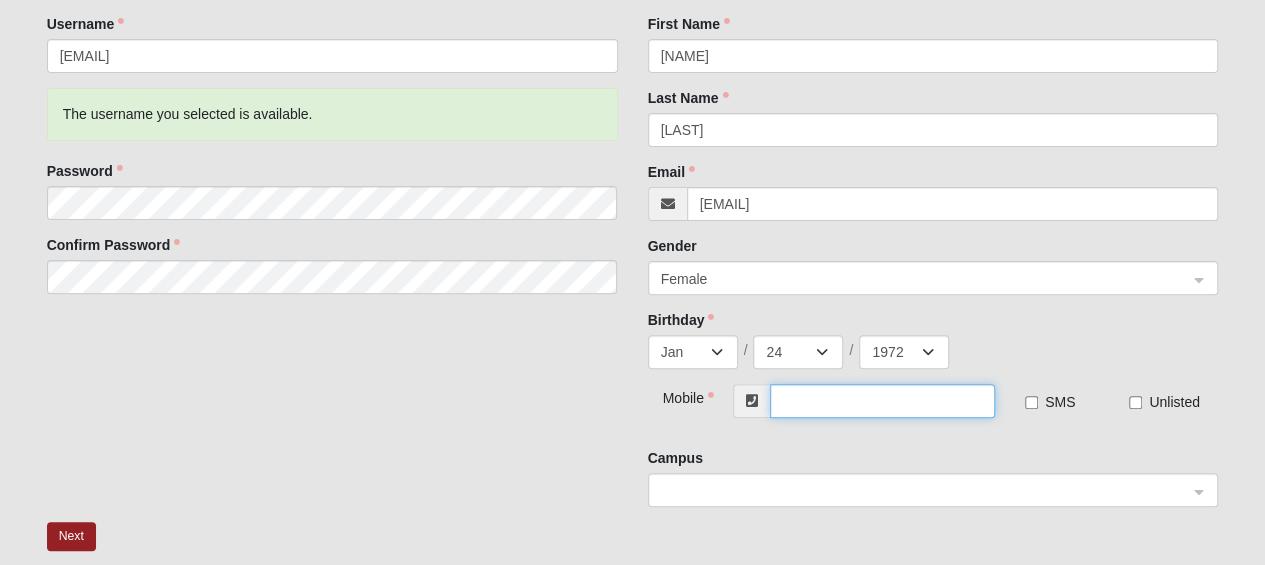 click at bounding box center [882, 401] 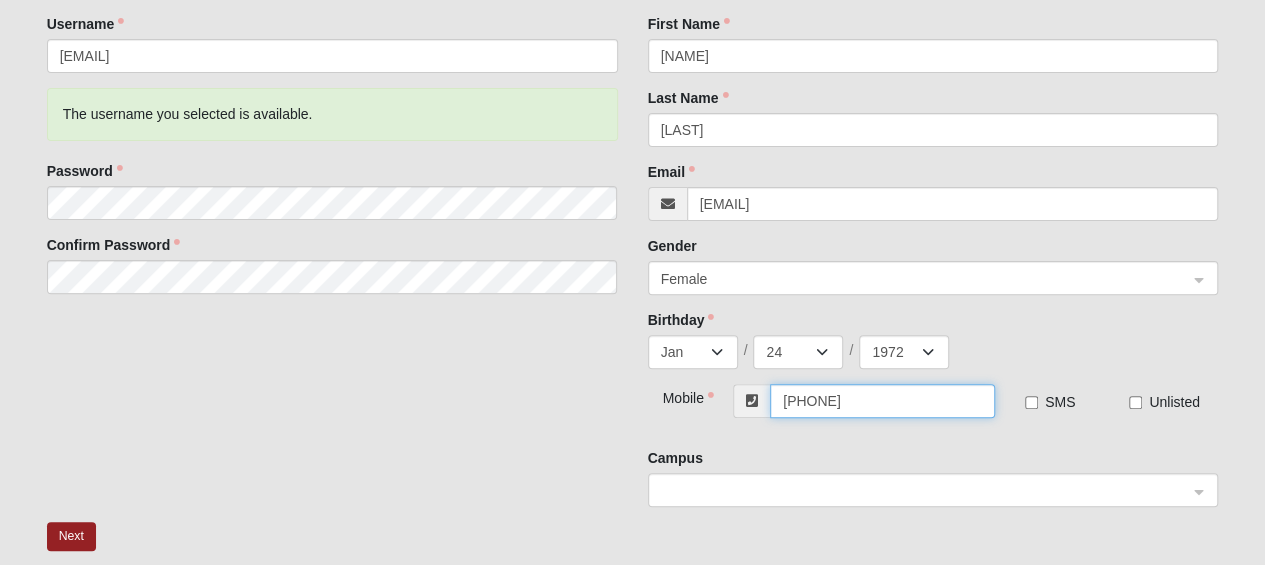 type on "[PHONE]" 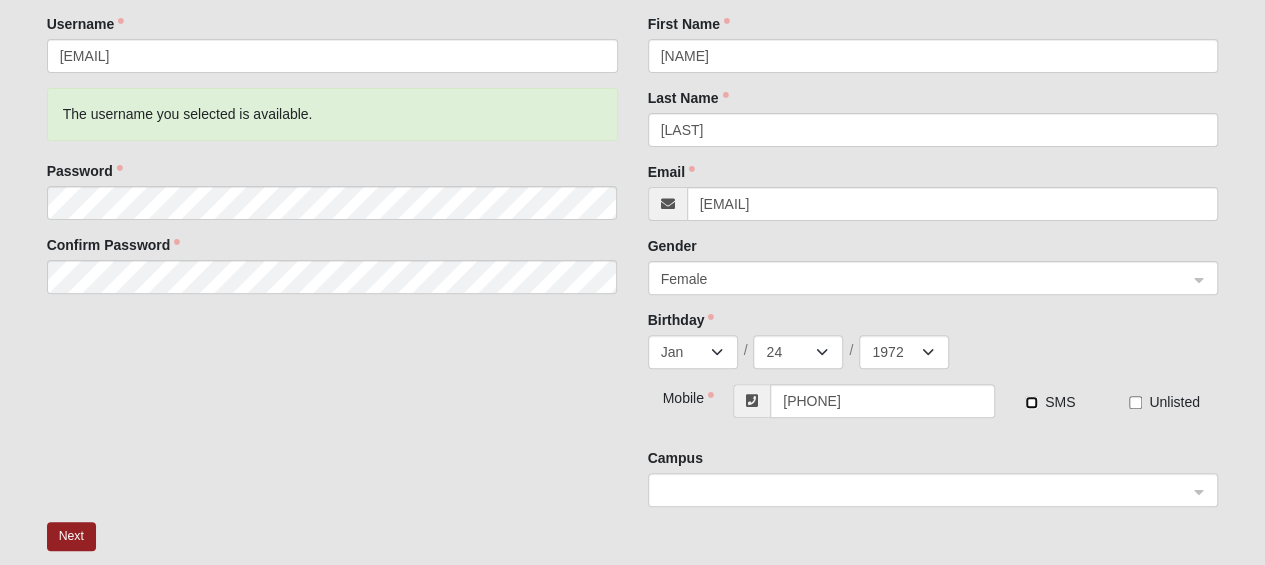 click on "SMS" at bounding box center [1031, 402] 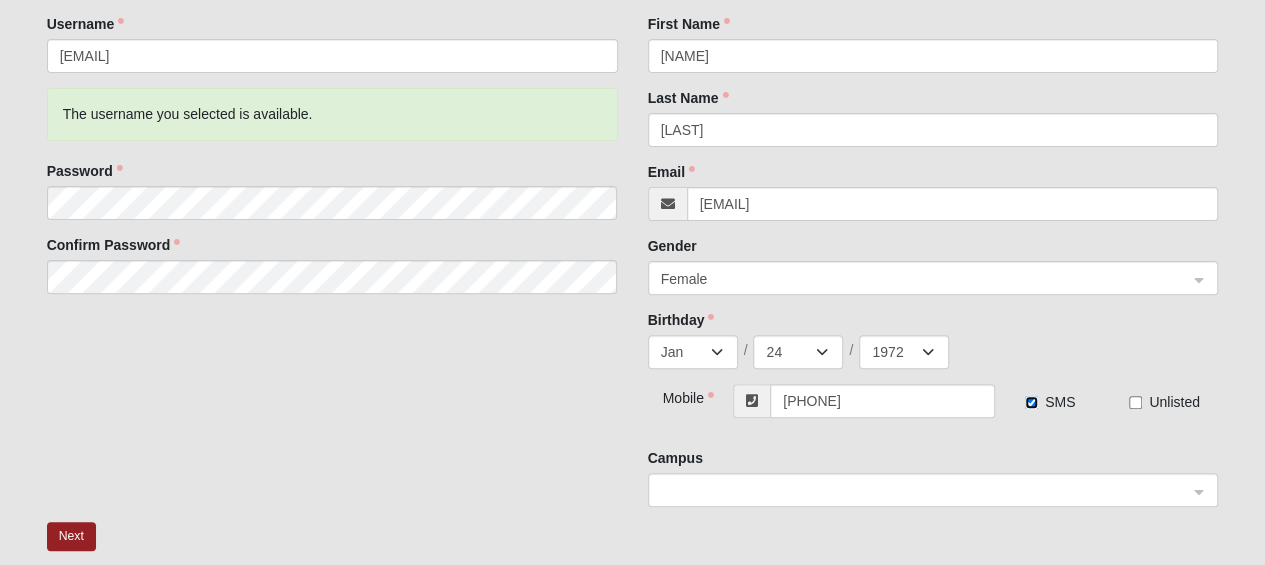 click 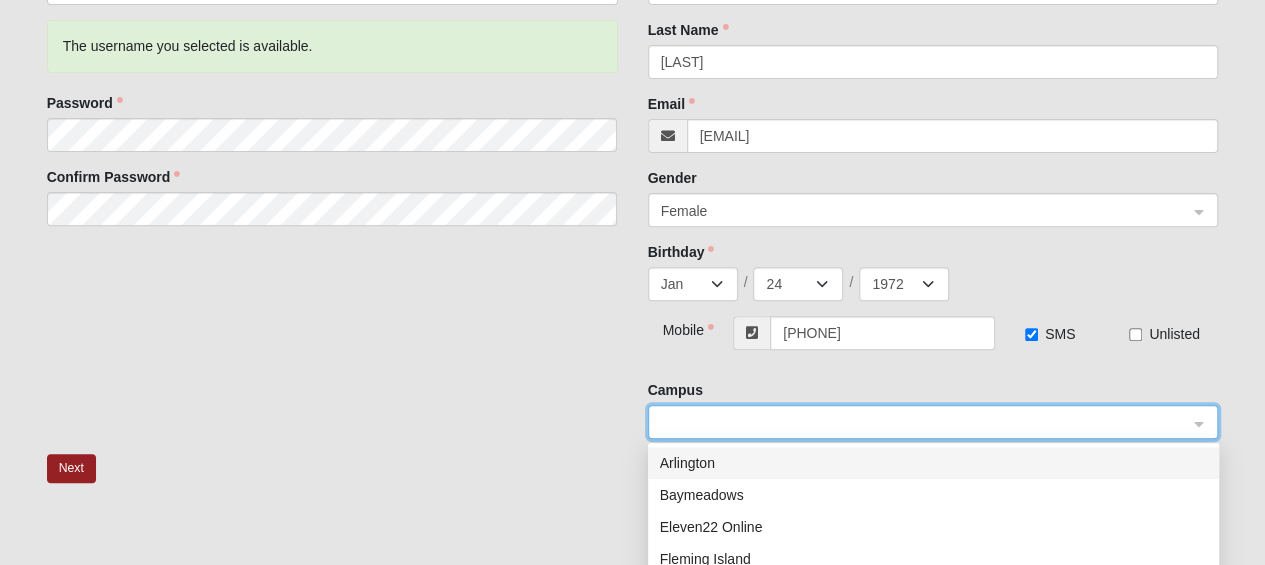 scroll, scrollTop: 300, scrollLeft: 0, axis: vertical 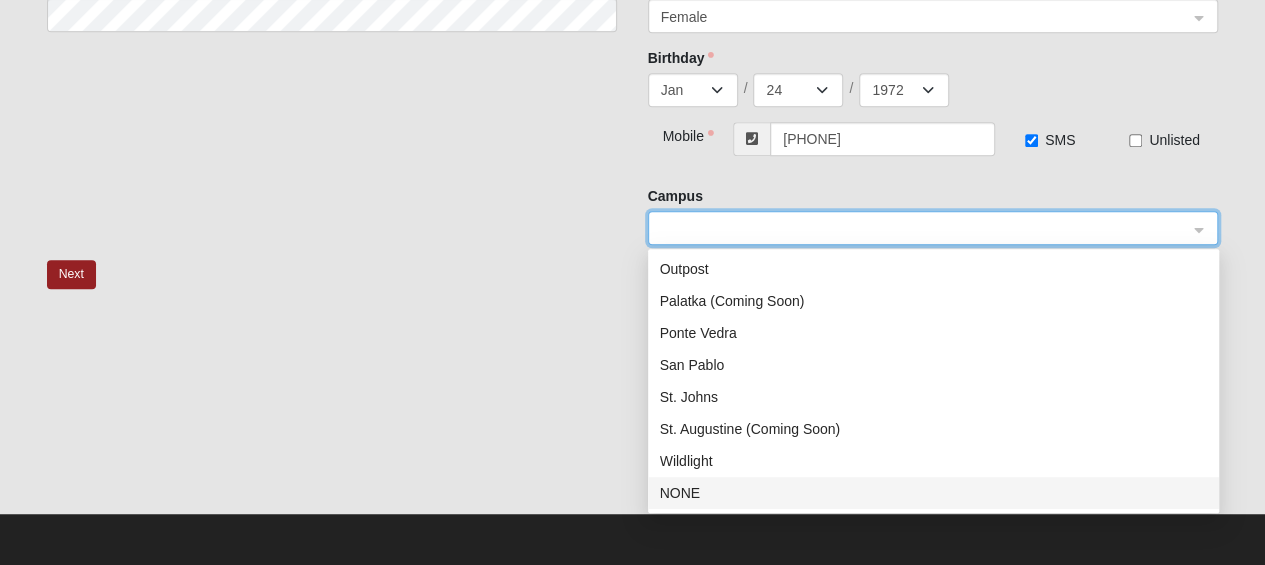 click on "NONE" at bounding box center [933, 493] 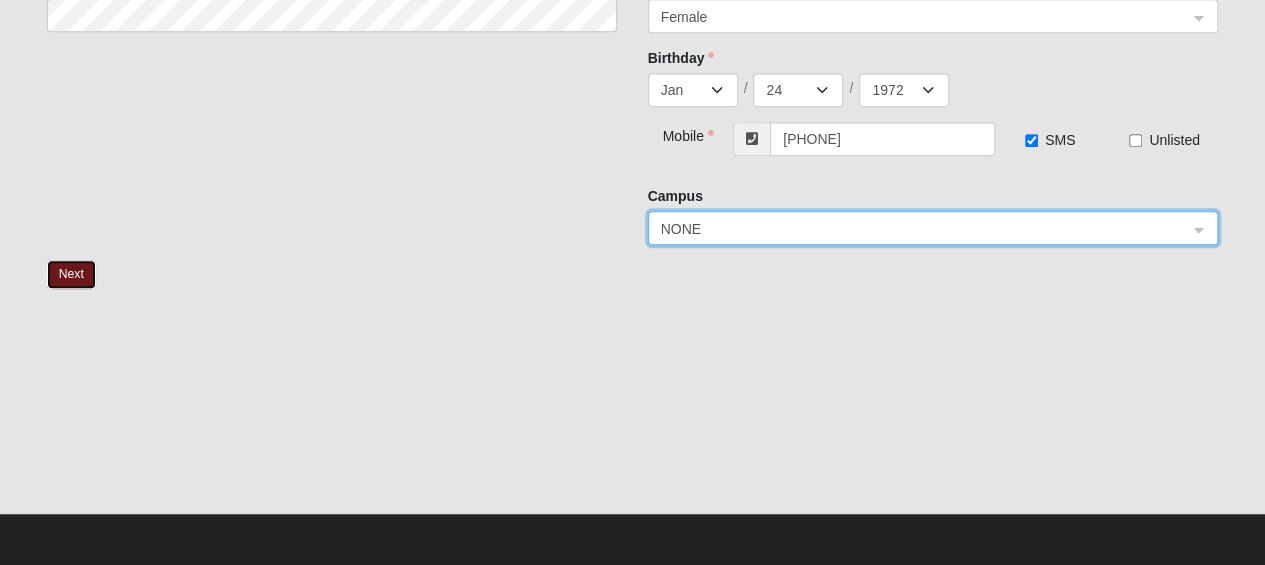 click on "Next" at bounding box center (71, 274) 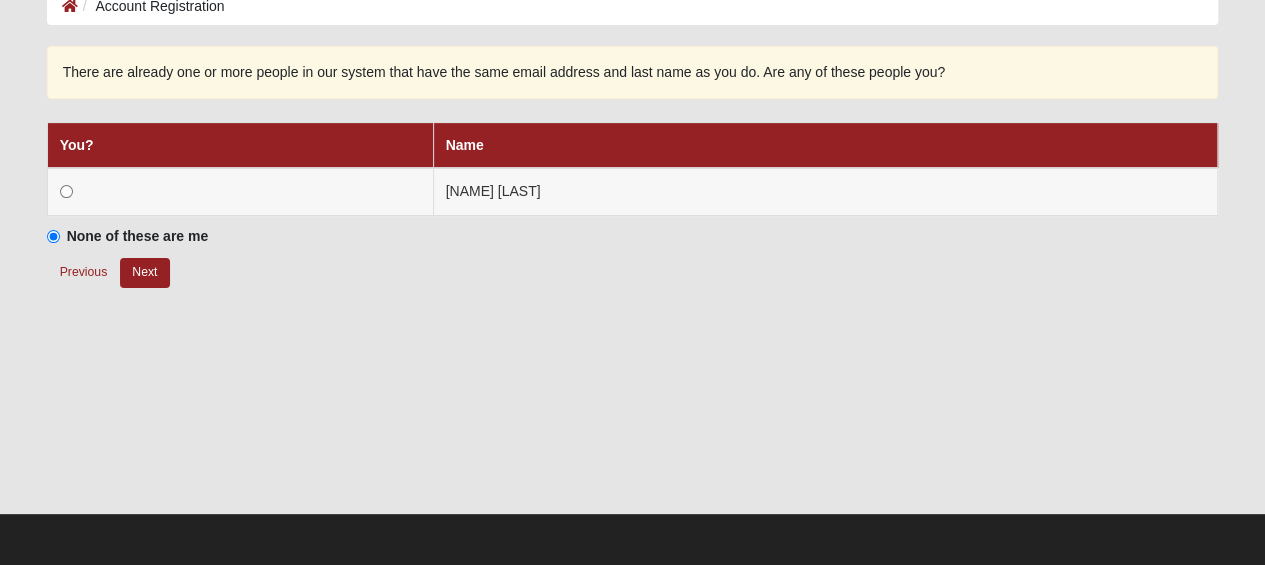 scroll, scrollTop: 114, scrollLeft: 0, axis: vertical 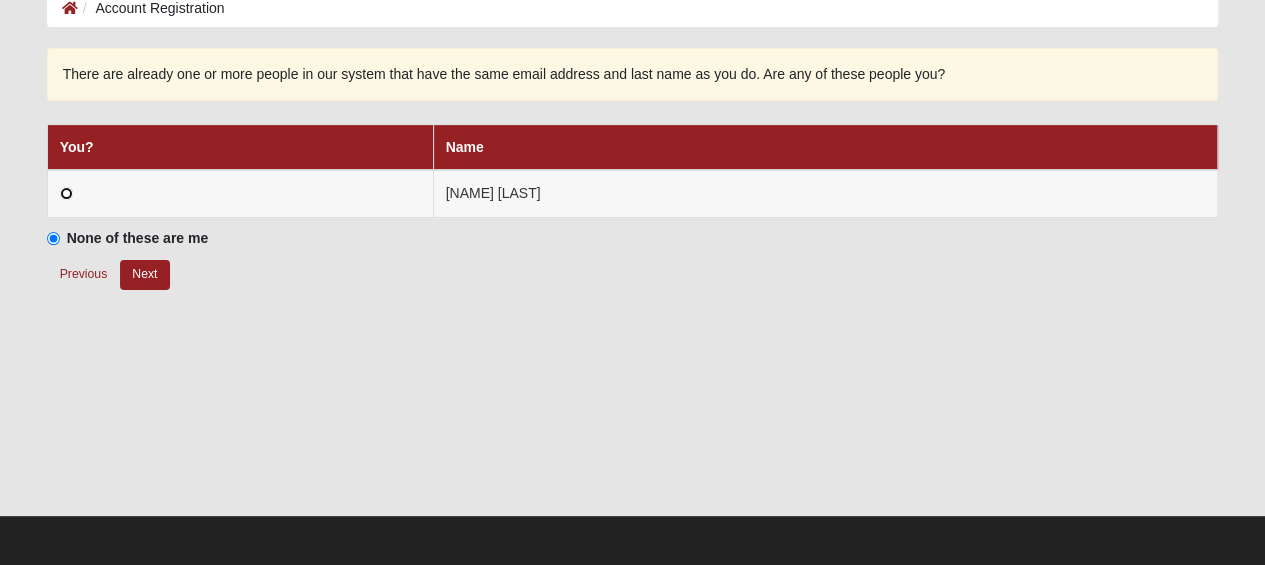 drag, startPoint x: 64, startPoint y: 189, endPoint x: 74, endPoint y: 202, distance: 16.40122 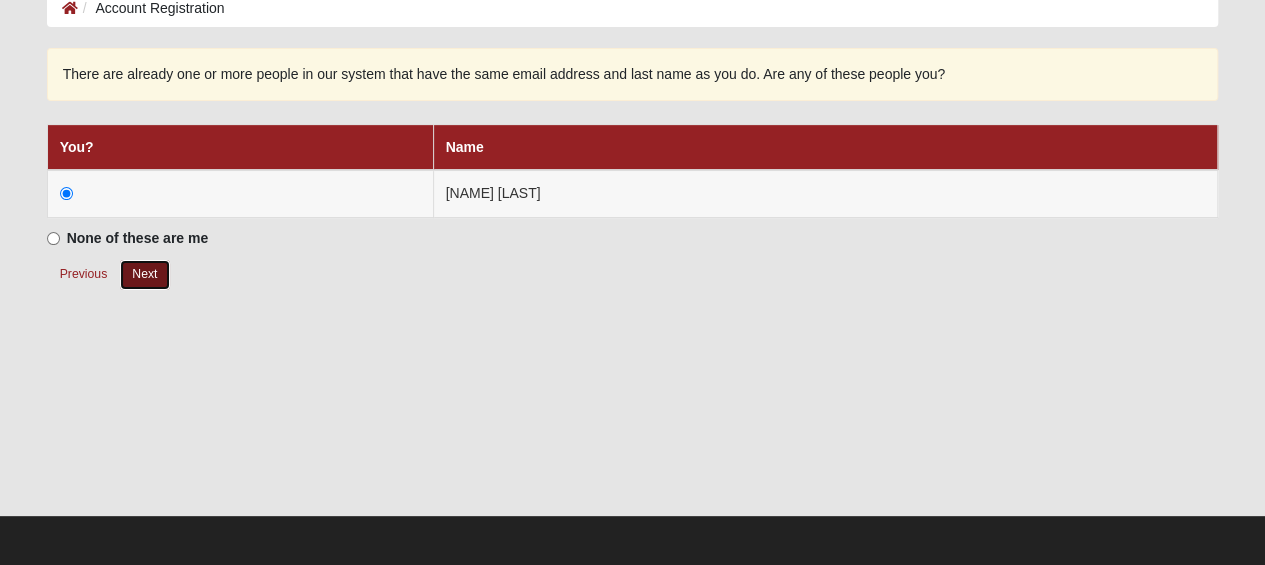 click on "Next" at bounding box center (144, 274) 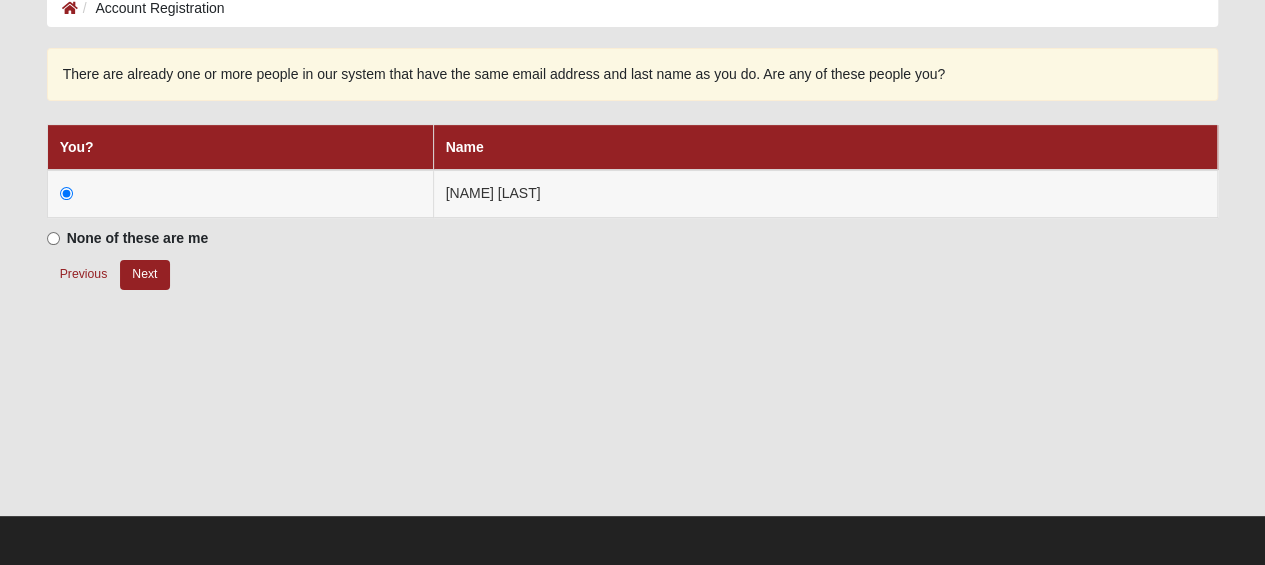 radio on "true" 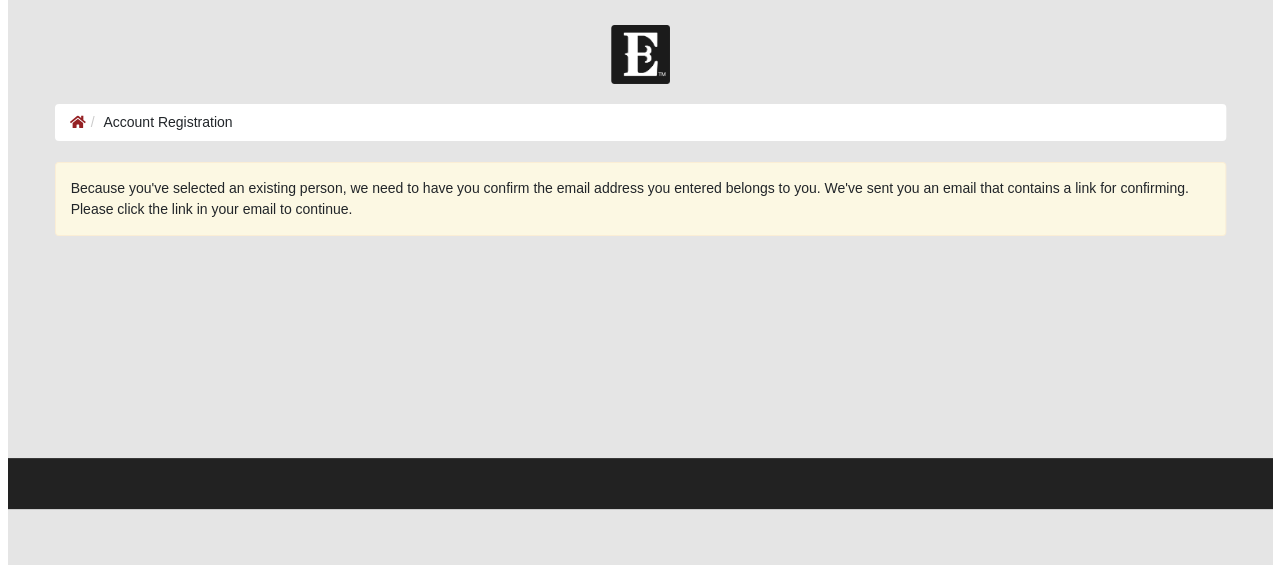 scroll, scrollTop: 0, scrollLeft: 0, axis: both 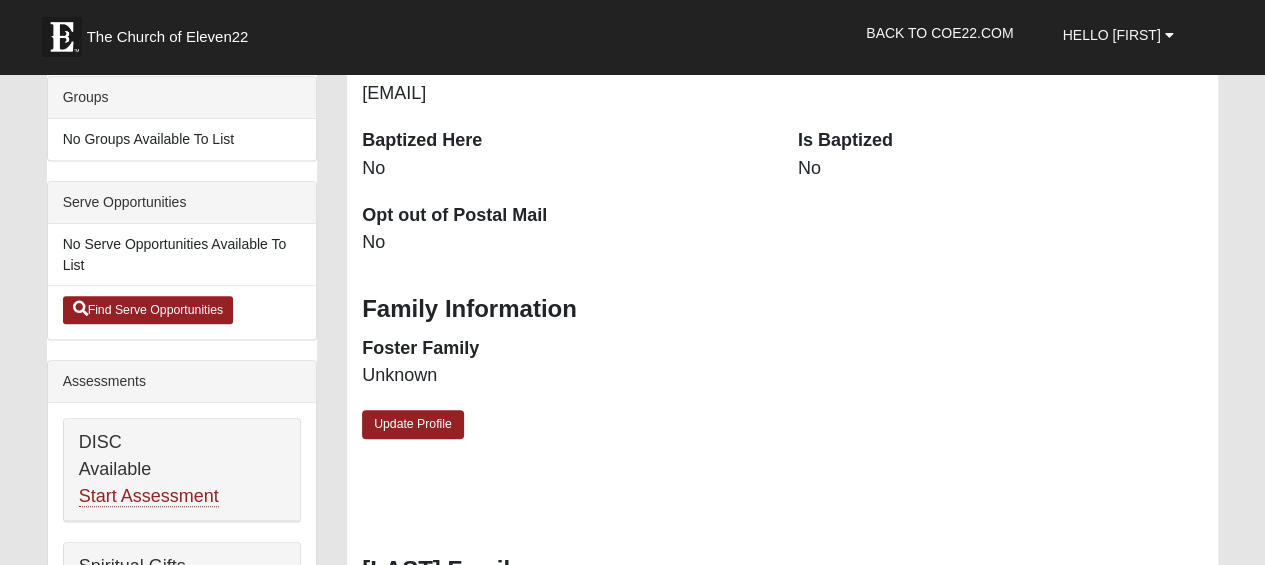 click on "Update Profile" at bounding box center [413, 424] 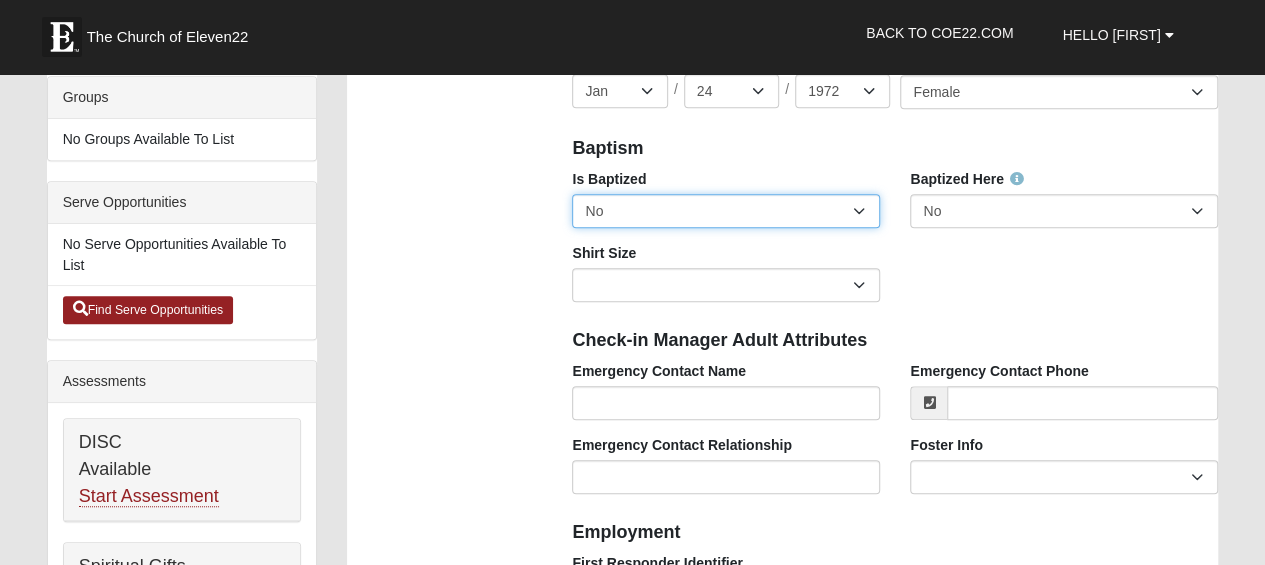 click on "No
Yes" at bounding box center (726, 211) 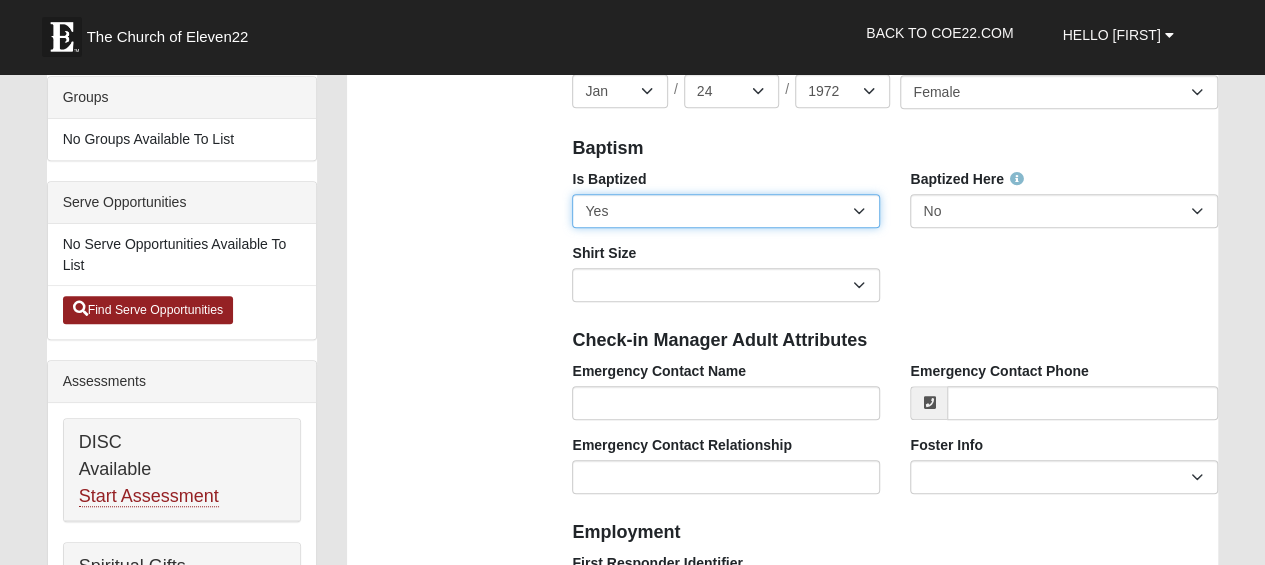 click on "No
Yes" at bounding box center (726, 211) 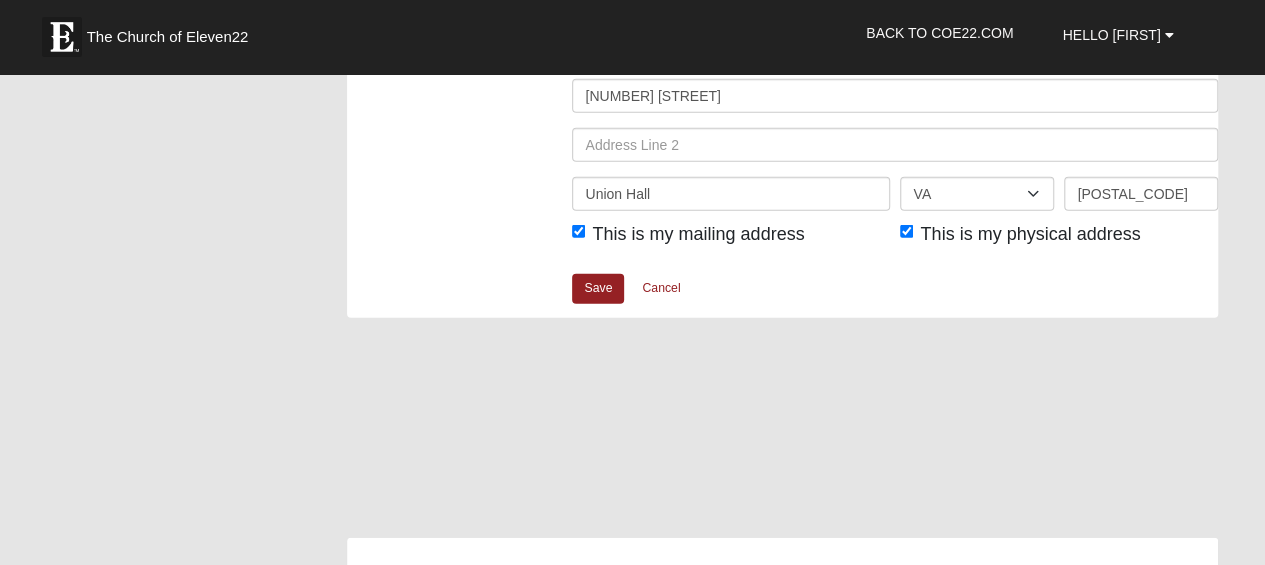 scroll, scrollTop: 2600, scrollLeft: 0, axis: vertical 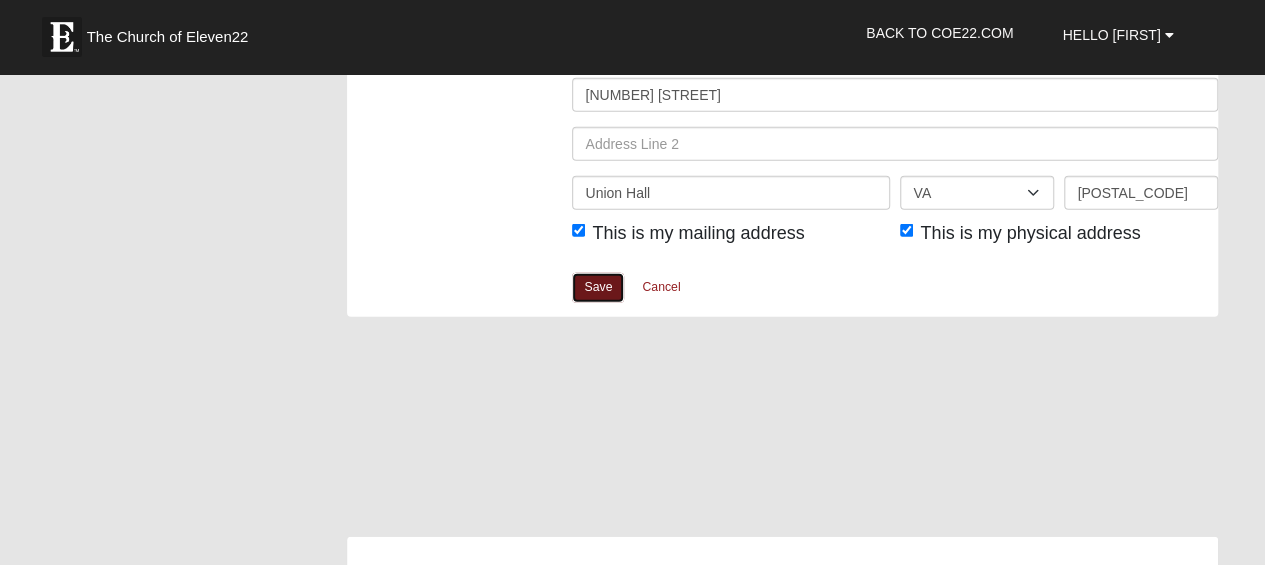 click on "Save" at bounding box center [598, 287] 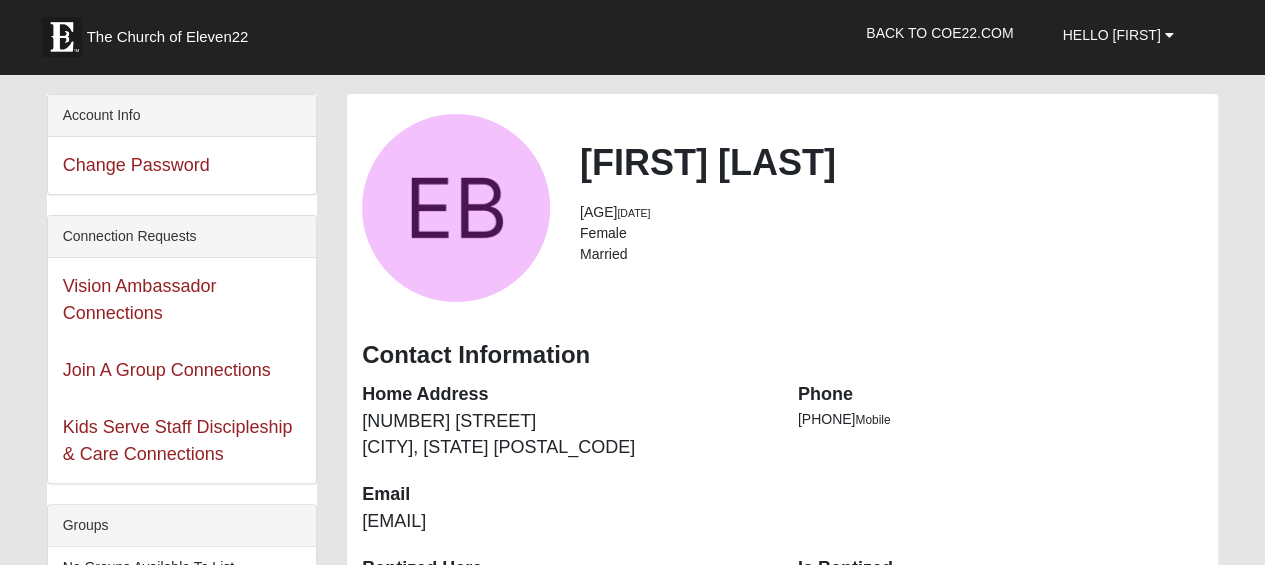 scroll, scrollTop: 0, scrollLeft: 0, axis: both 